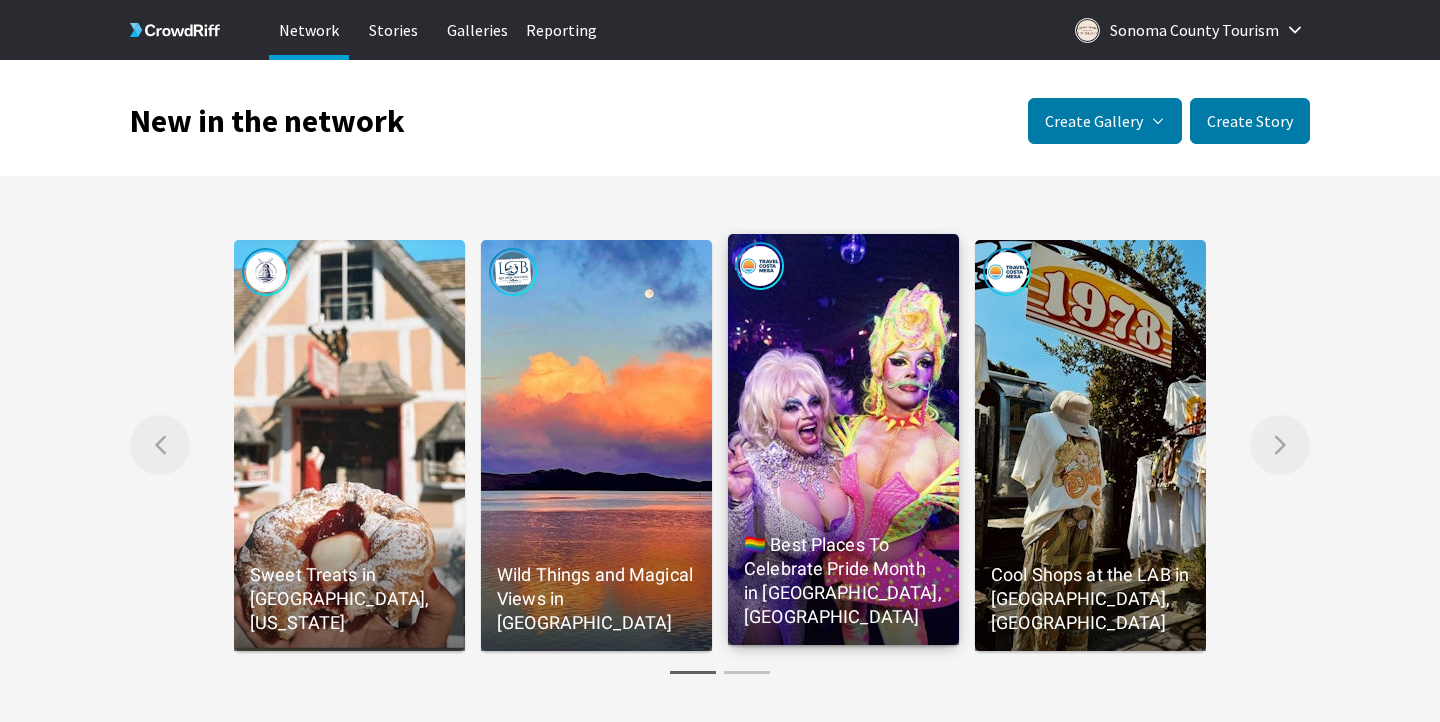 scroll, scrollTop: 0, scrollLeft: 0, axis: both 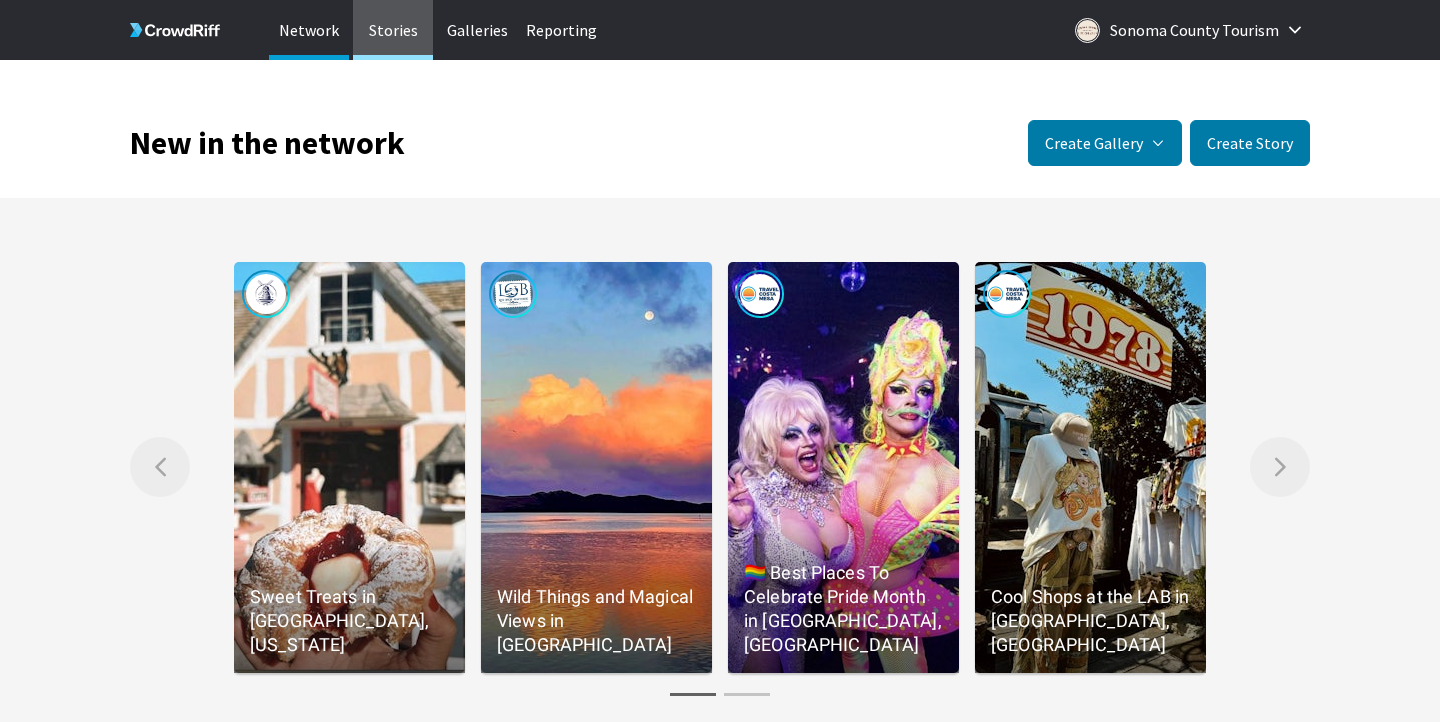 click on "Stories" at bounding box center (393, 30) 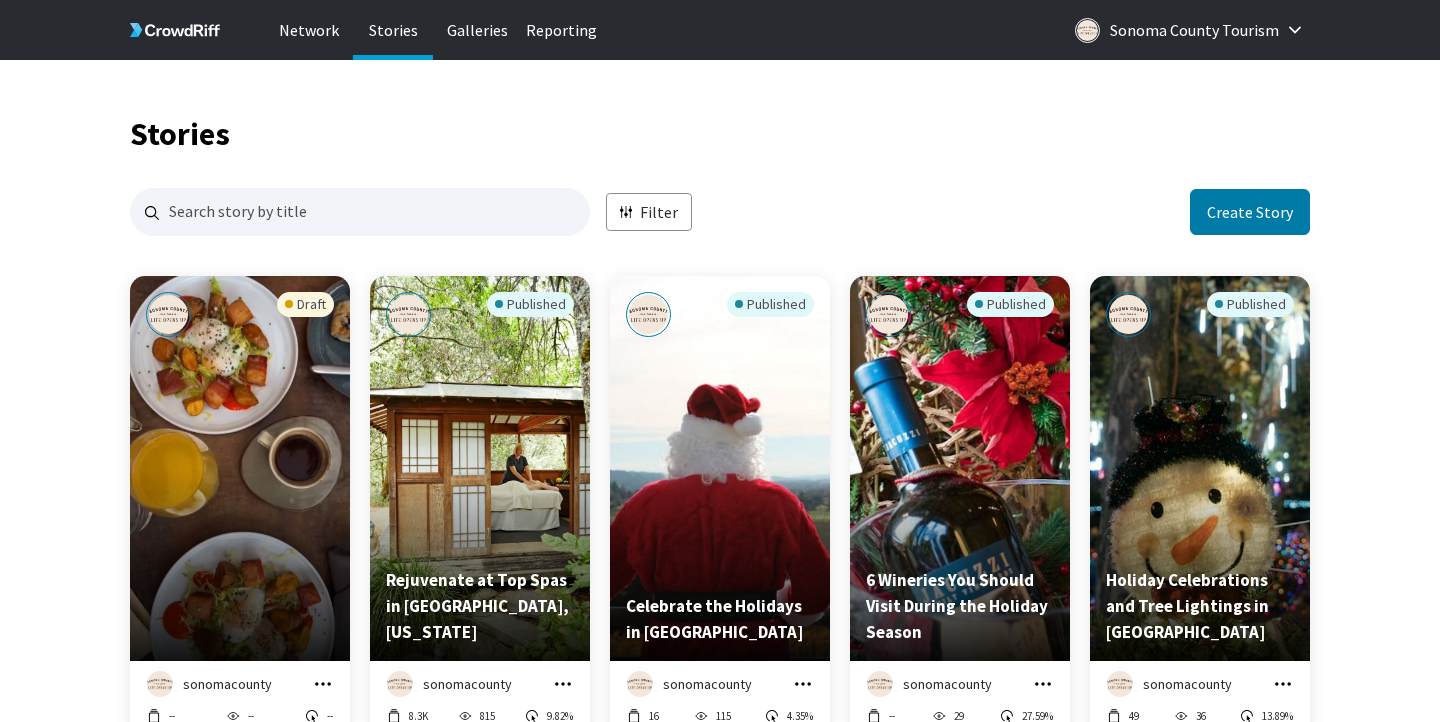 scroll, scrollTop: 1, scrollLeft: 1, axis: both 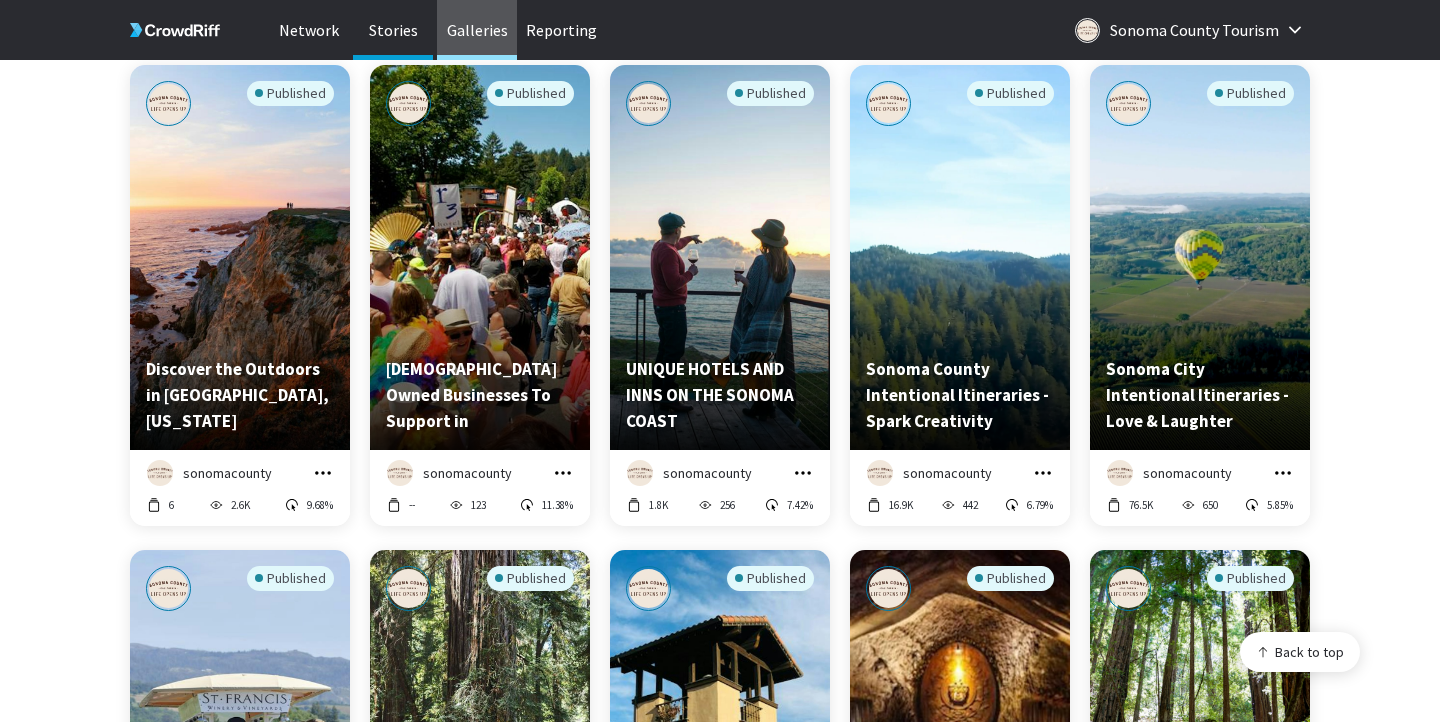 click on "Galleries" at bounding box center (477, 30) 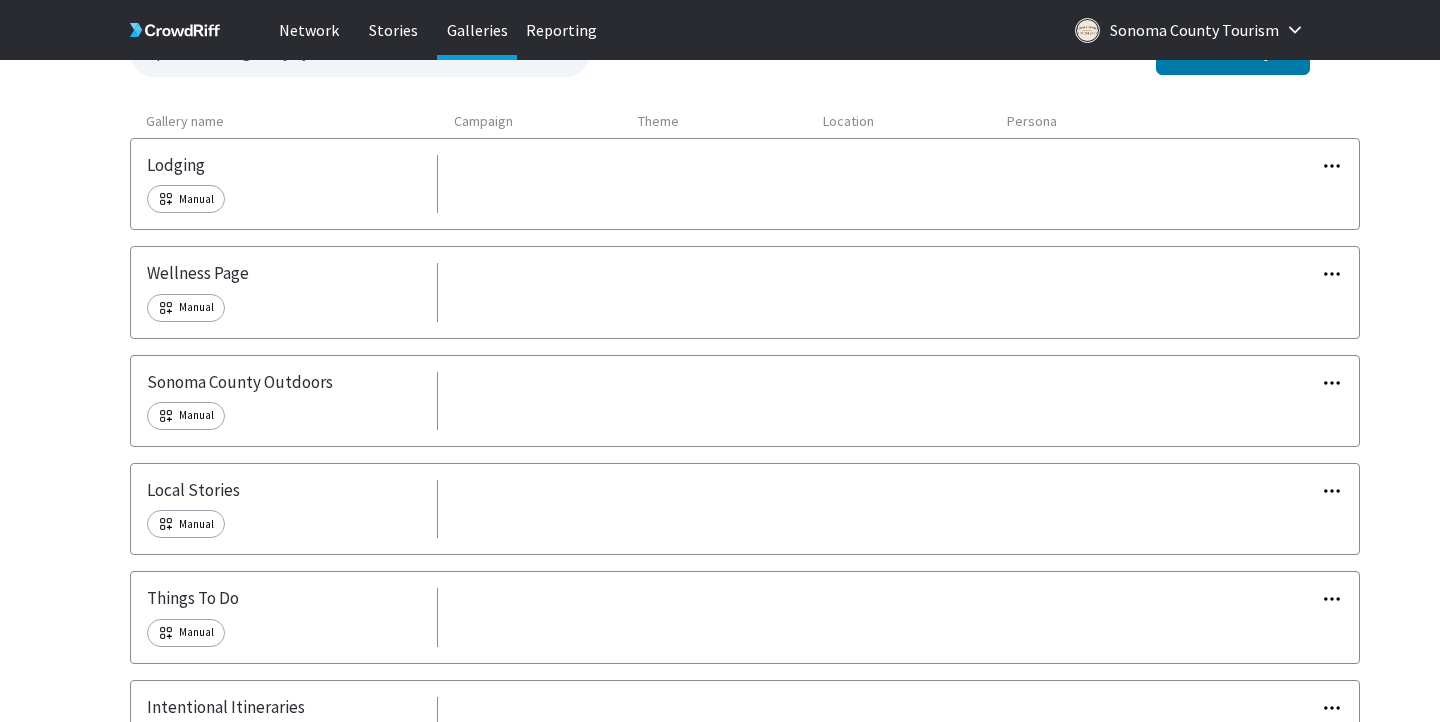 scroll, scrollTop: 0, scrollLeft: 0, axis: both 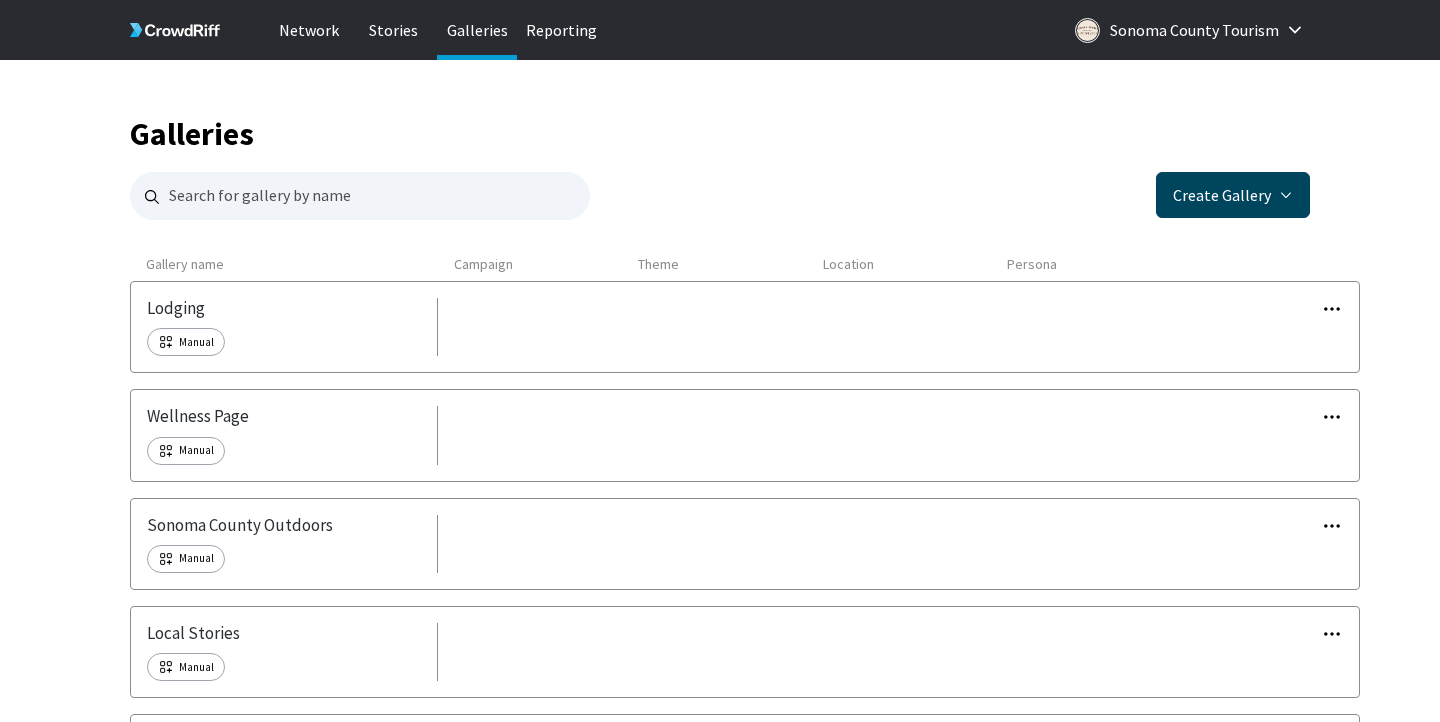 click on "Create Gallery" at bounding box center (1233, 195) 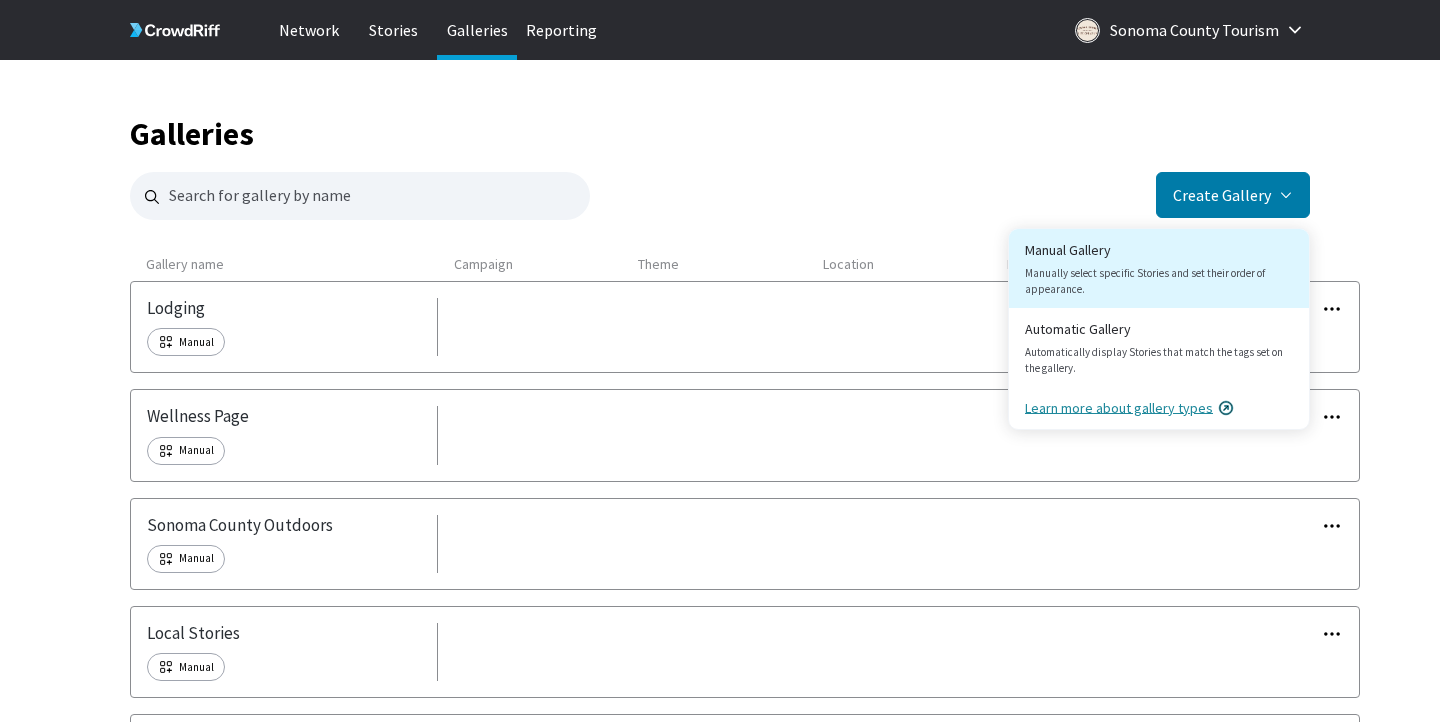 click on "Manually select specific Stories and set their order of appearance." at bounding box center (1159, 281) 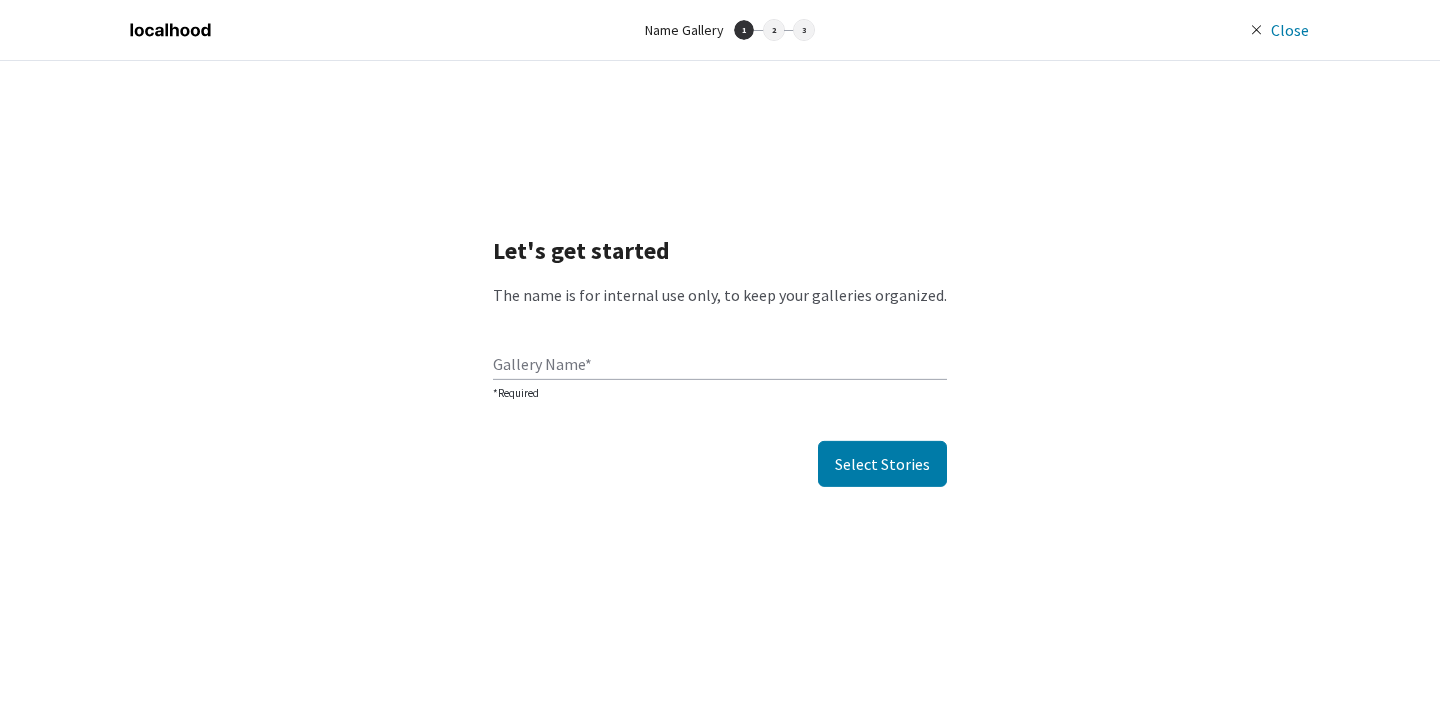 click on "Gallery Name" at bounding box center (542, 364) 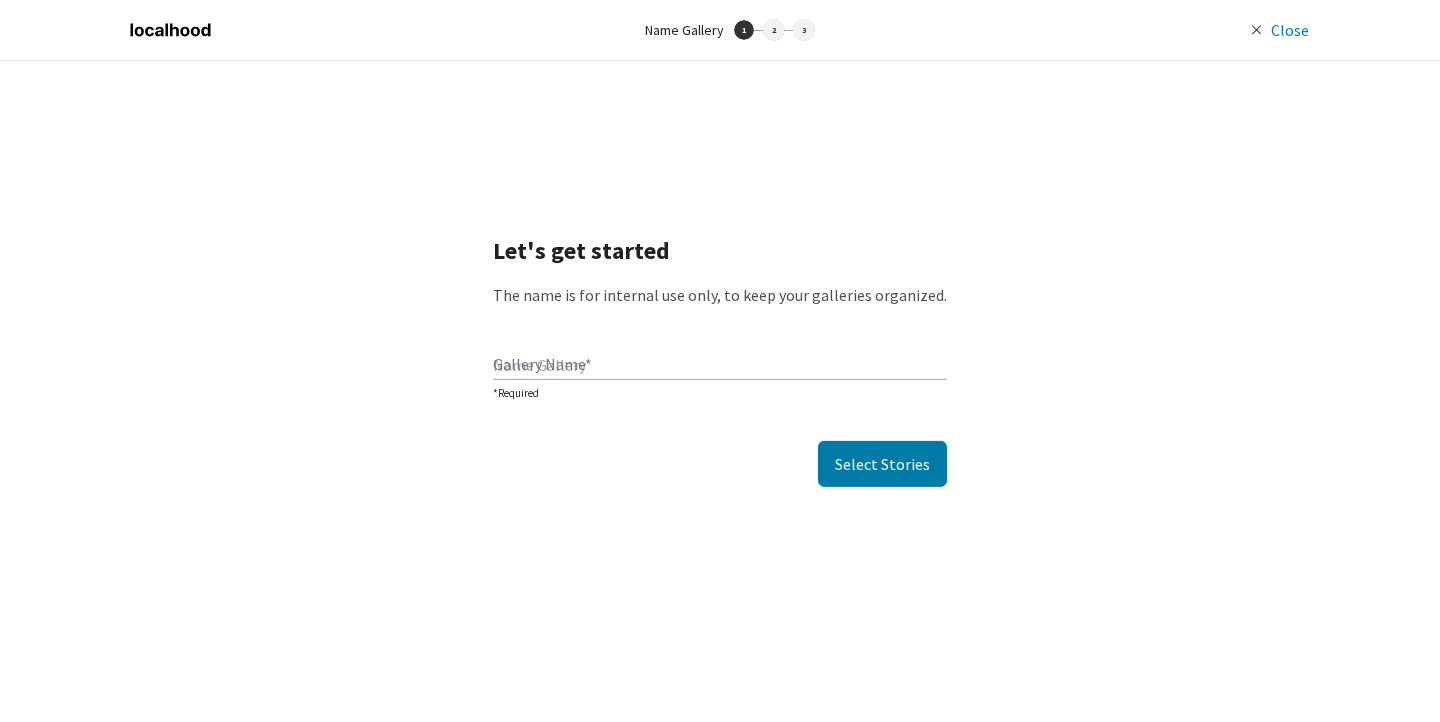 click on "Gallery Name" at bounding box center [720, 365] 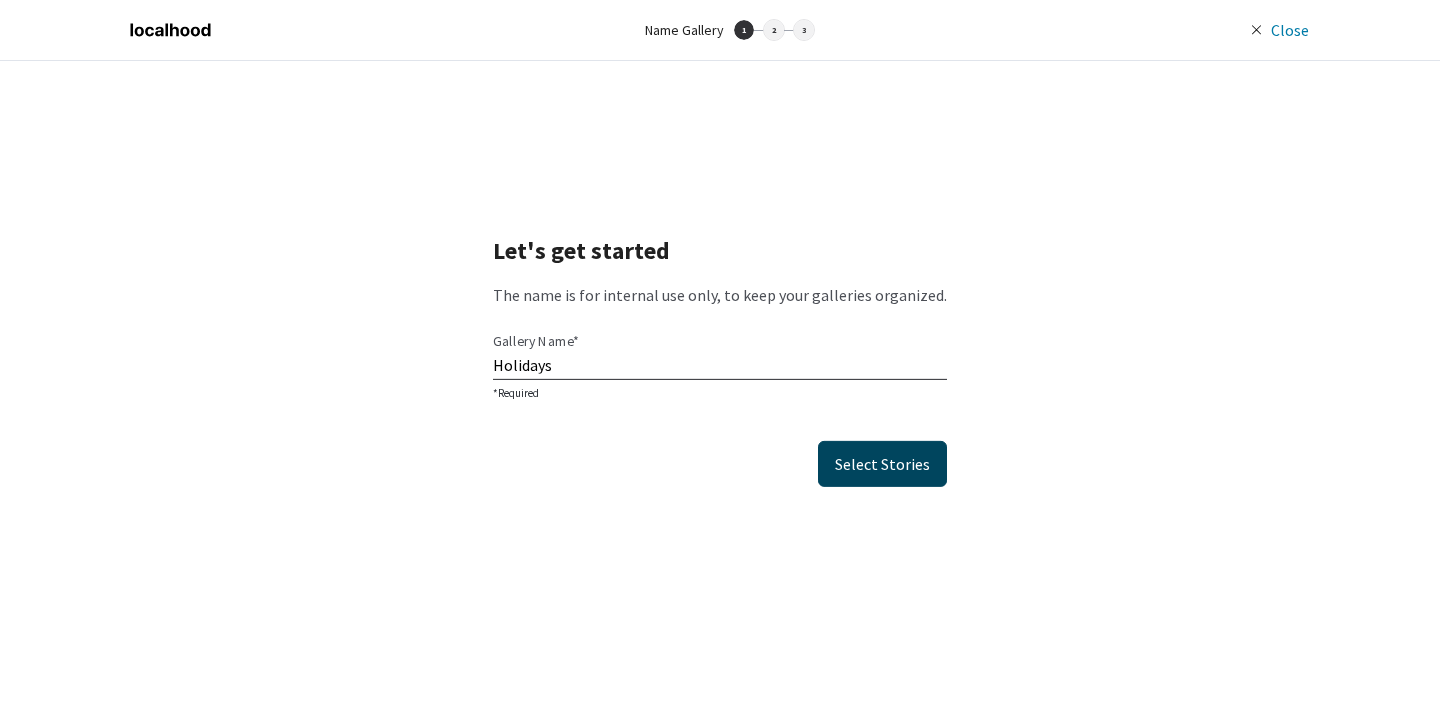 type on "Holidays" 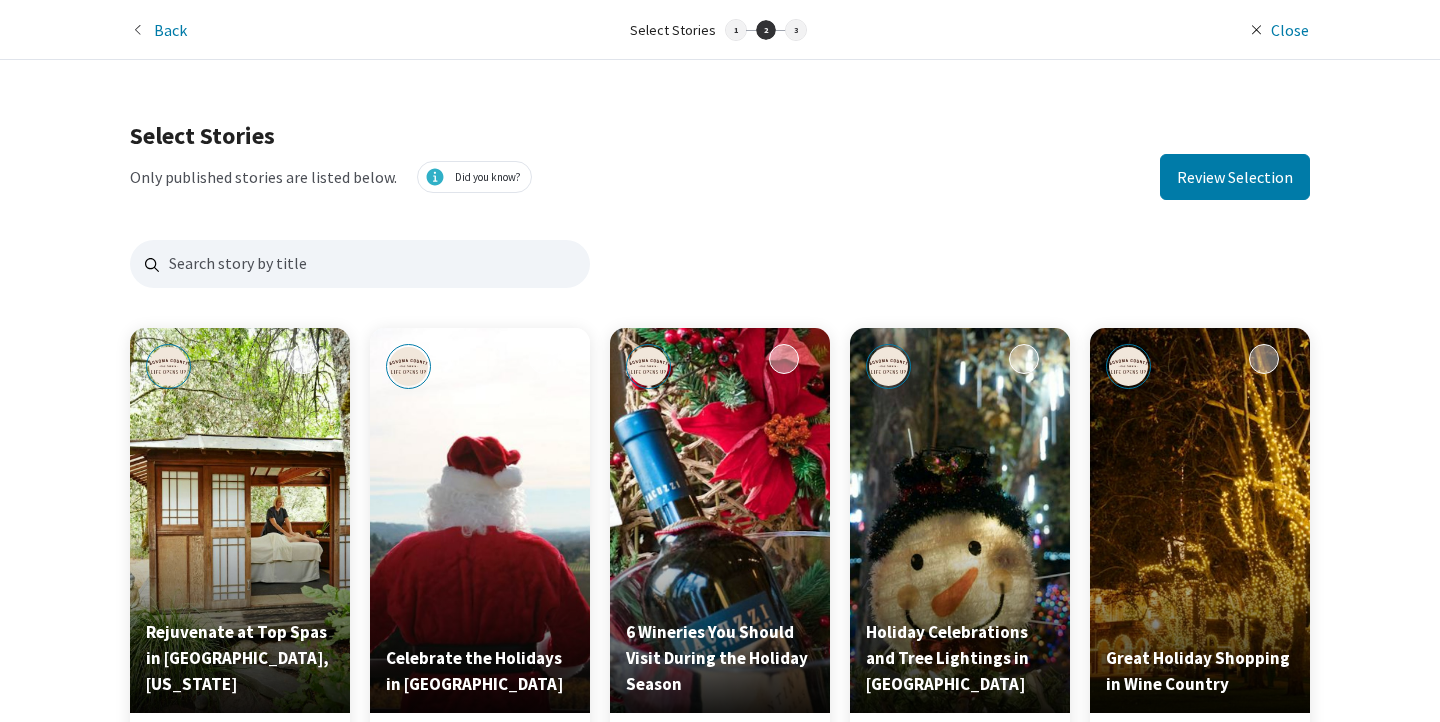 scroll, scrollTop: 1, scrollLeft: 1, axis: both 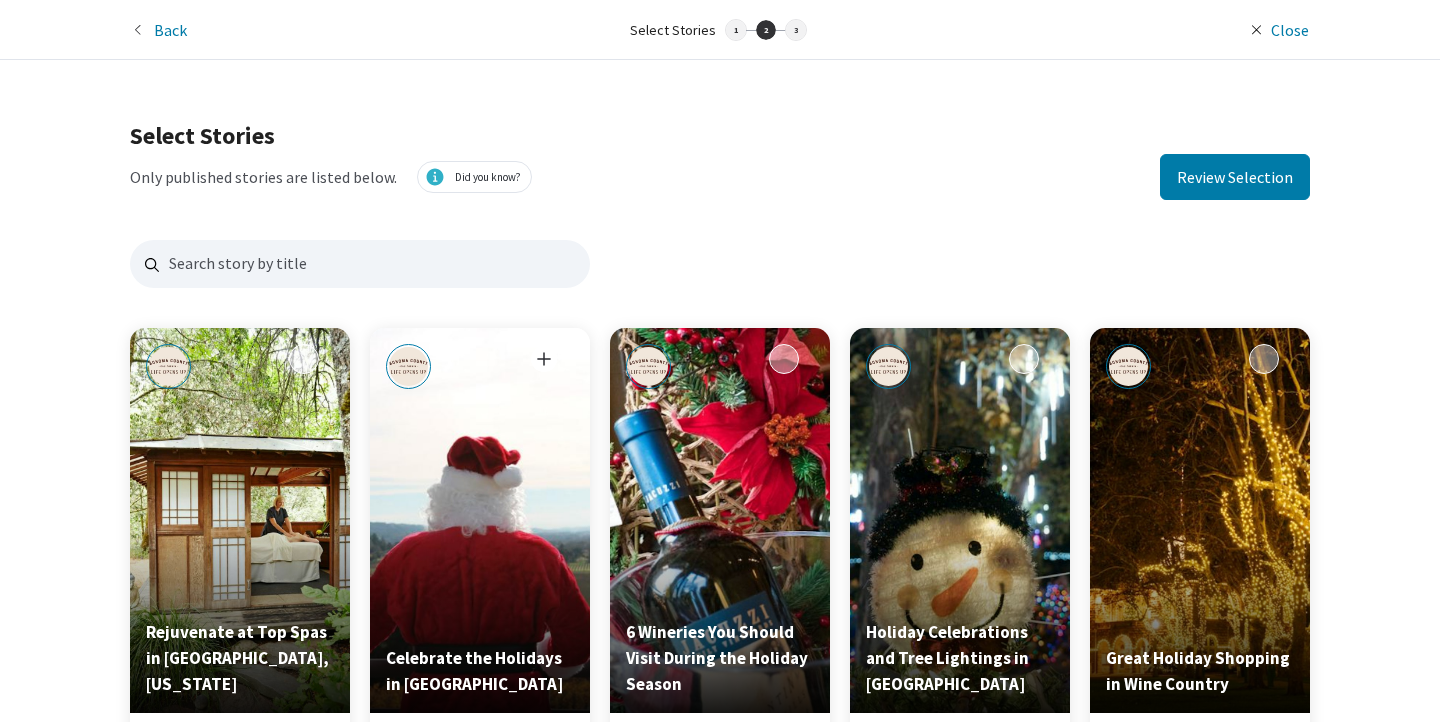 click at bounding box center (544, 359) 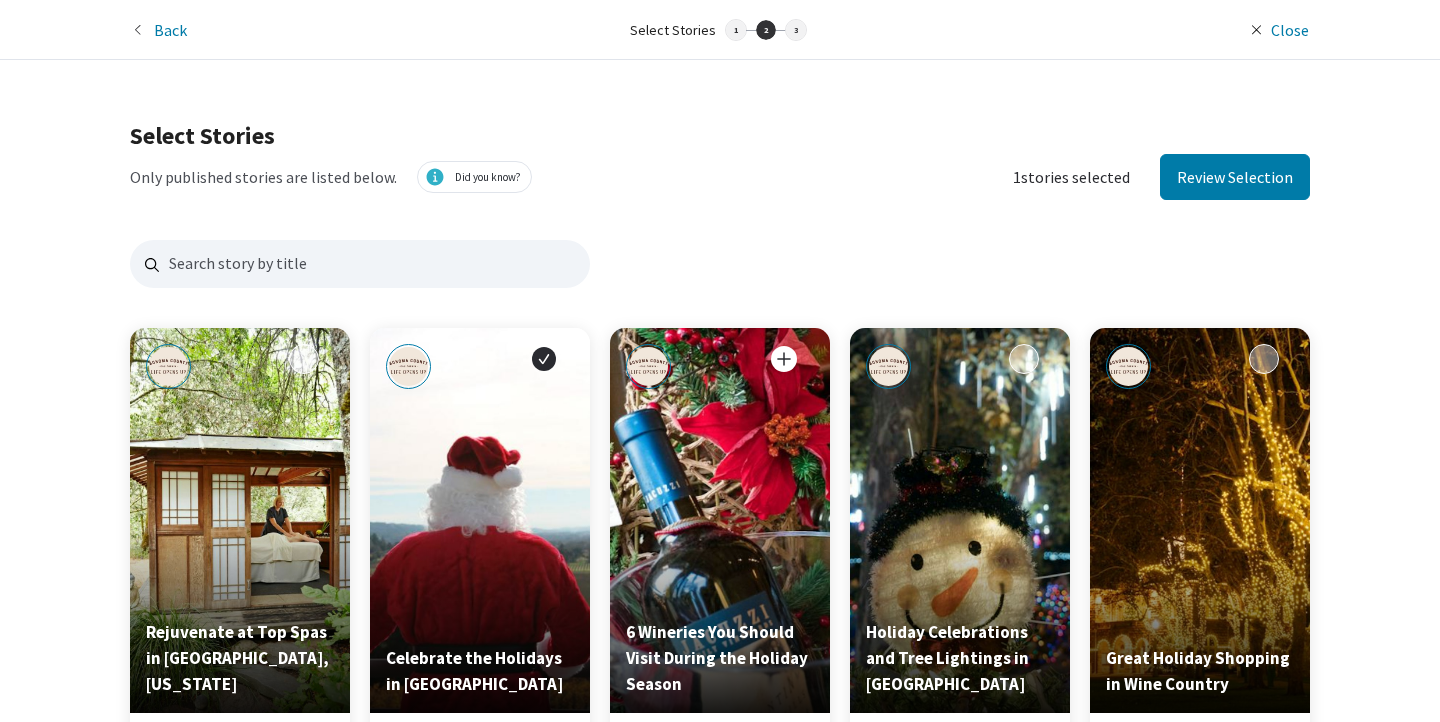 click at bounding box center (784, 359) 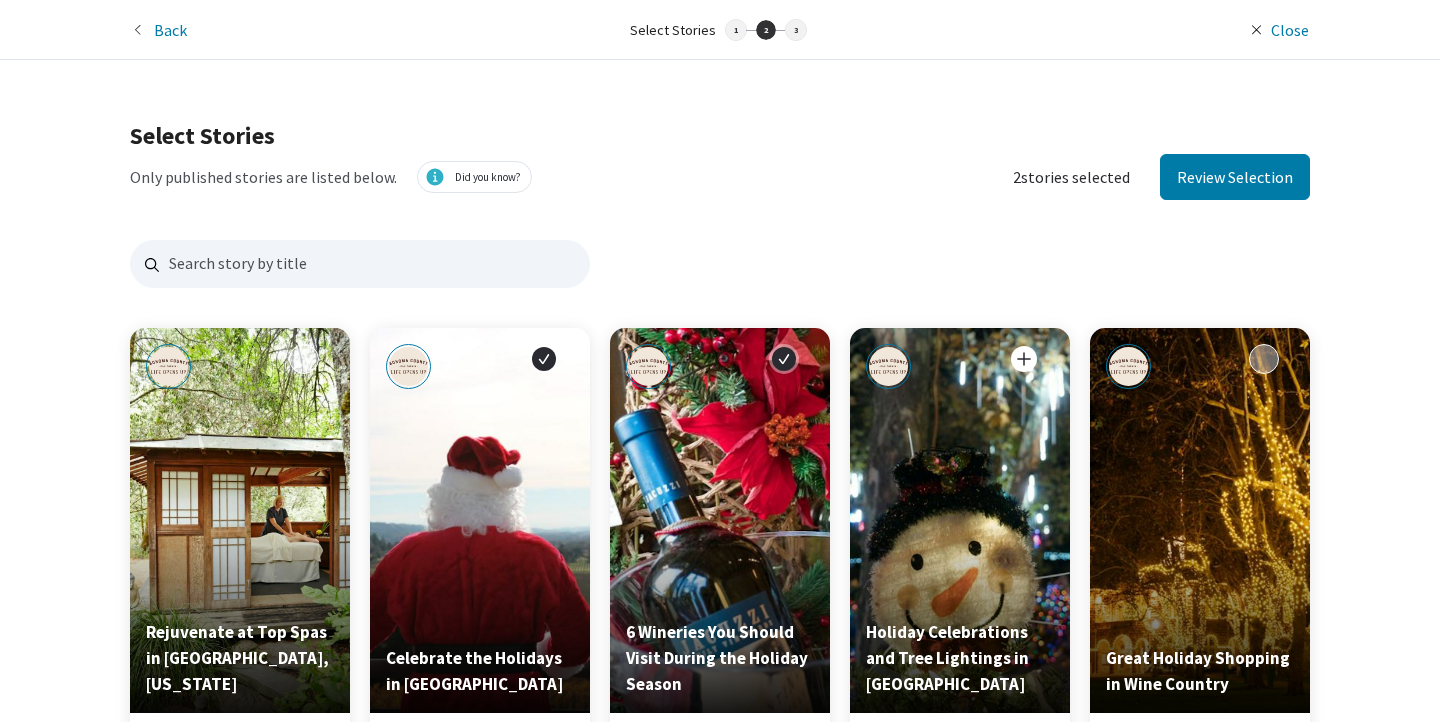 click at bounding box center [1024, 359] 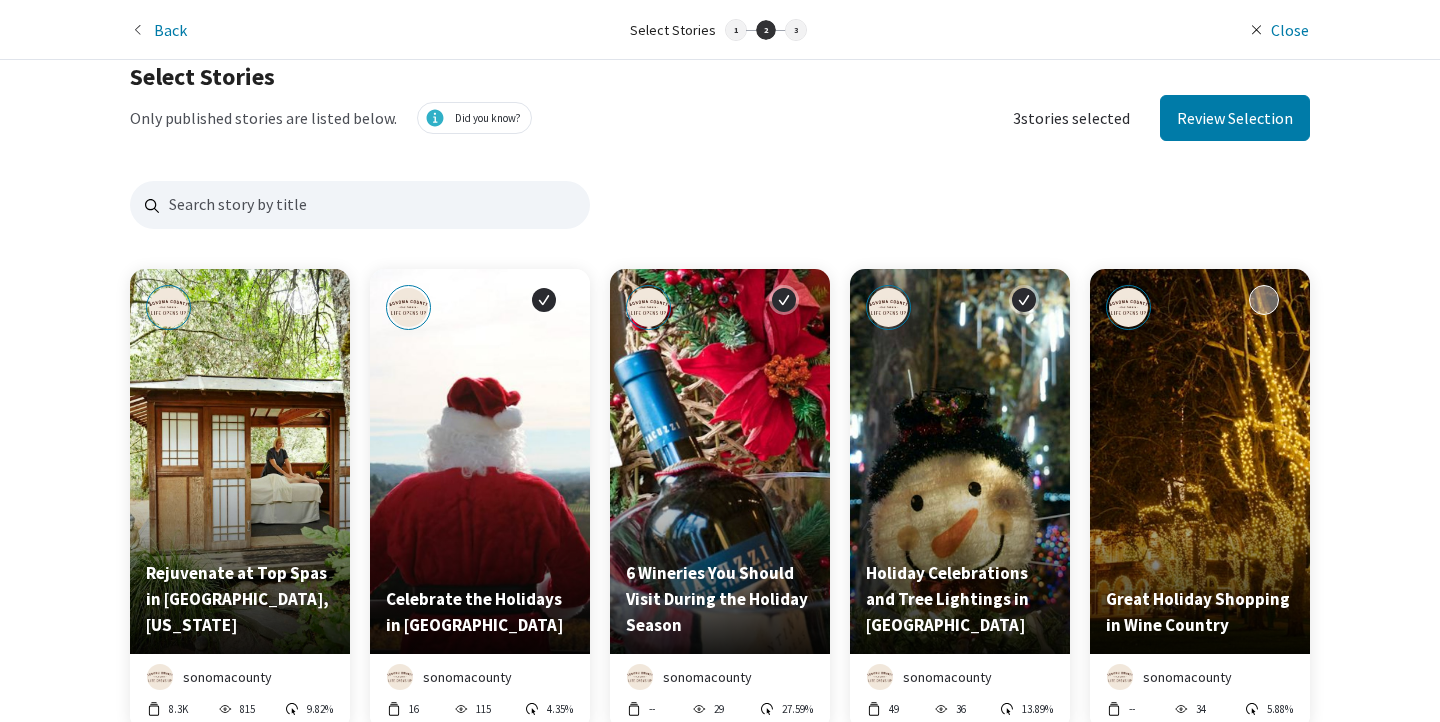 scroll, scrollTop: 140, scrollLeft: 0, axis: vertical 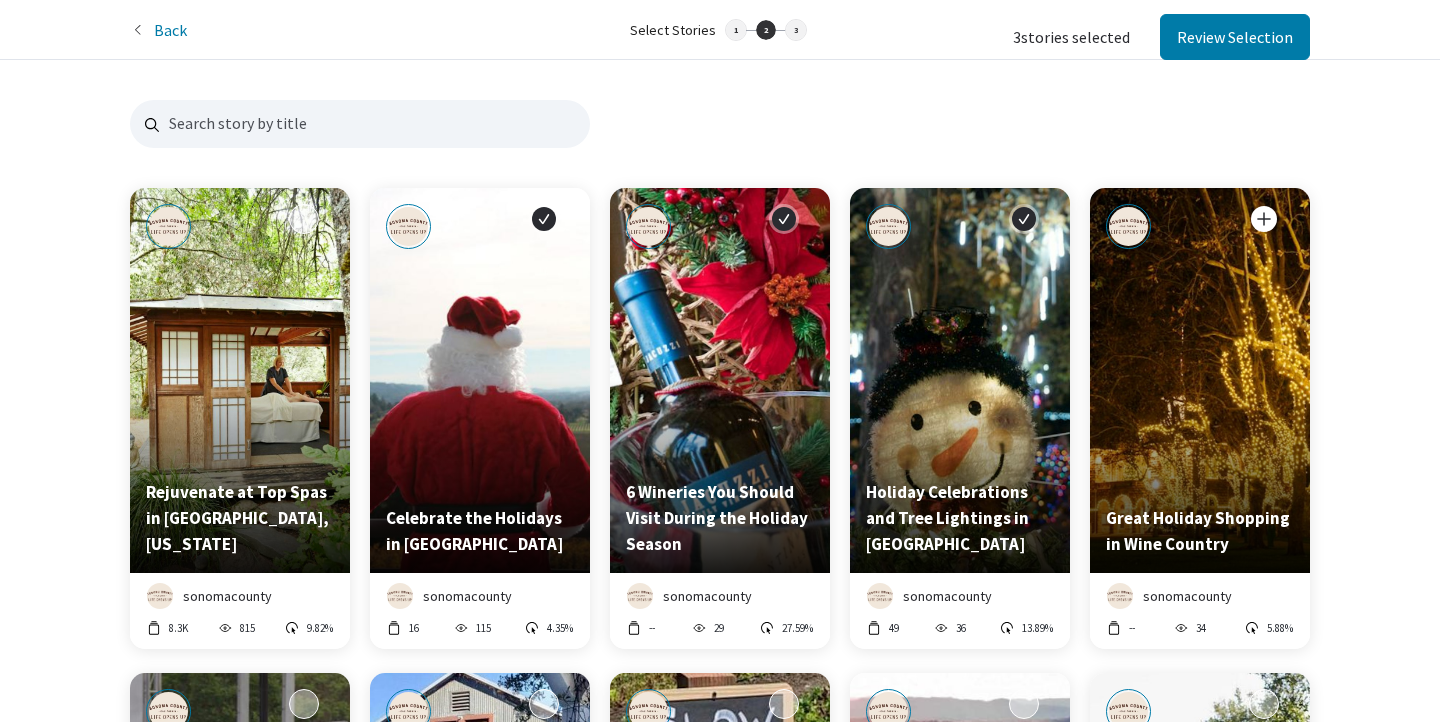 click at bounding box center (1264, 219) 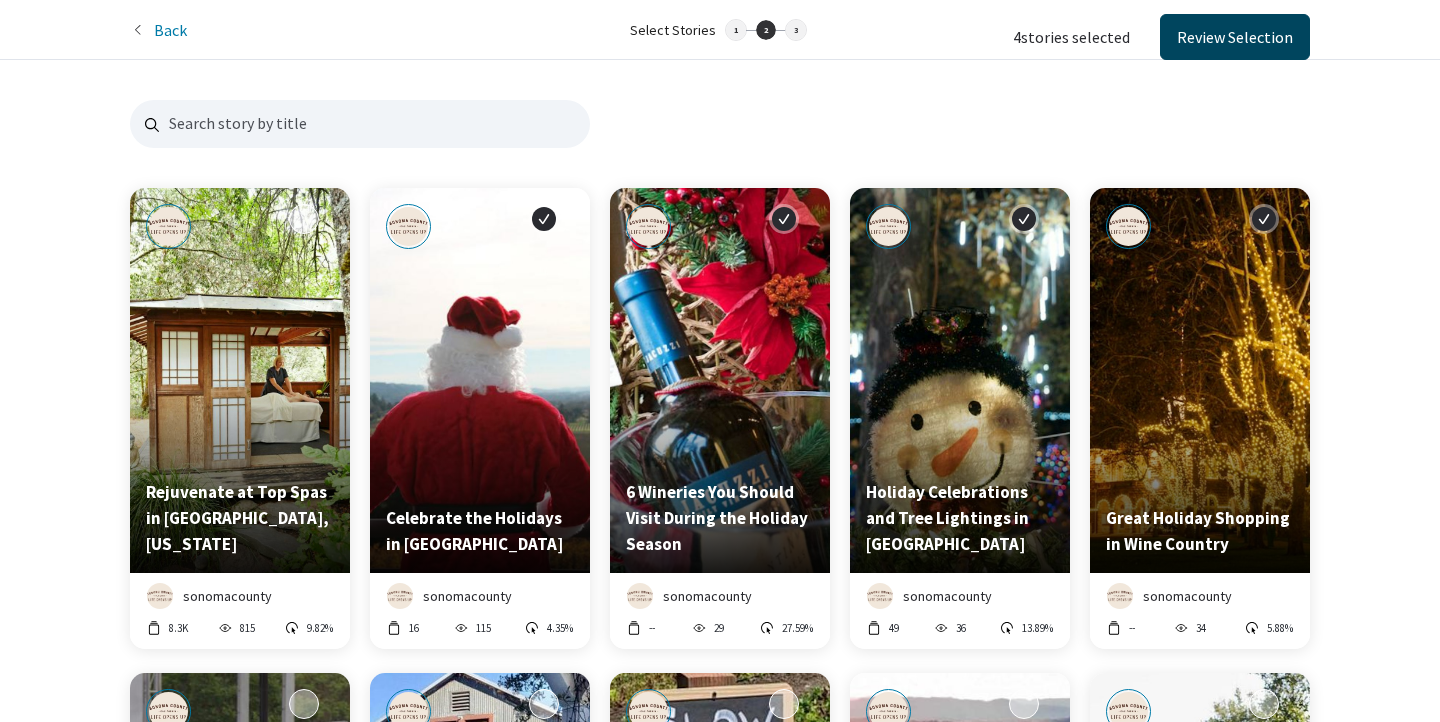 click on "Review Selection" at bounding box center [1235, 37] 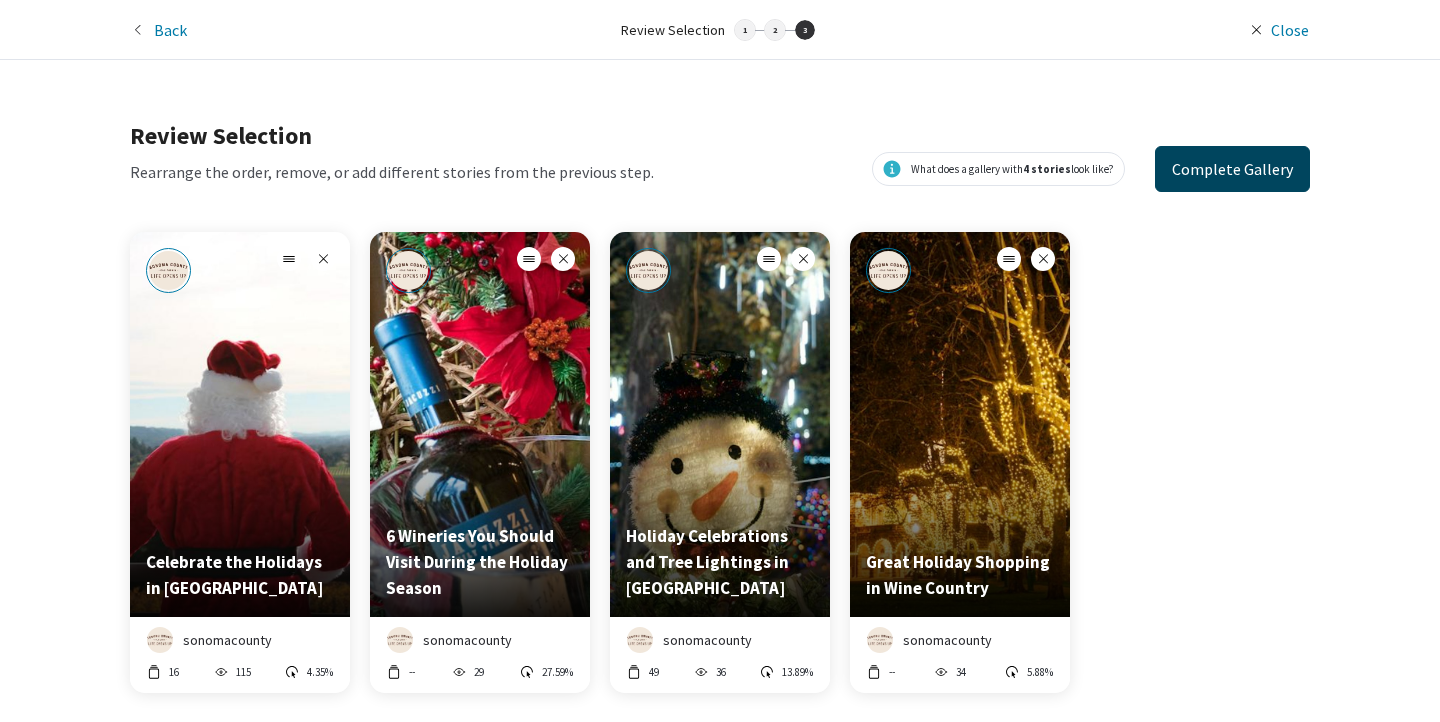 click on "Complete Gallery" at bounding box center [1232, 169] 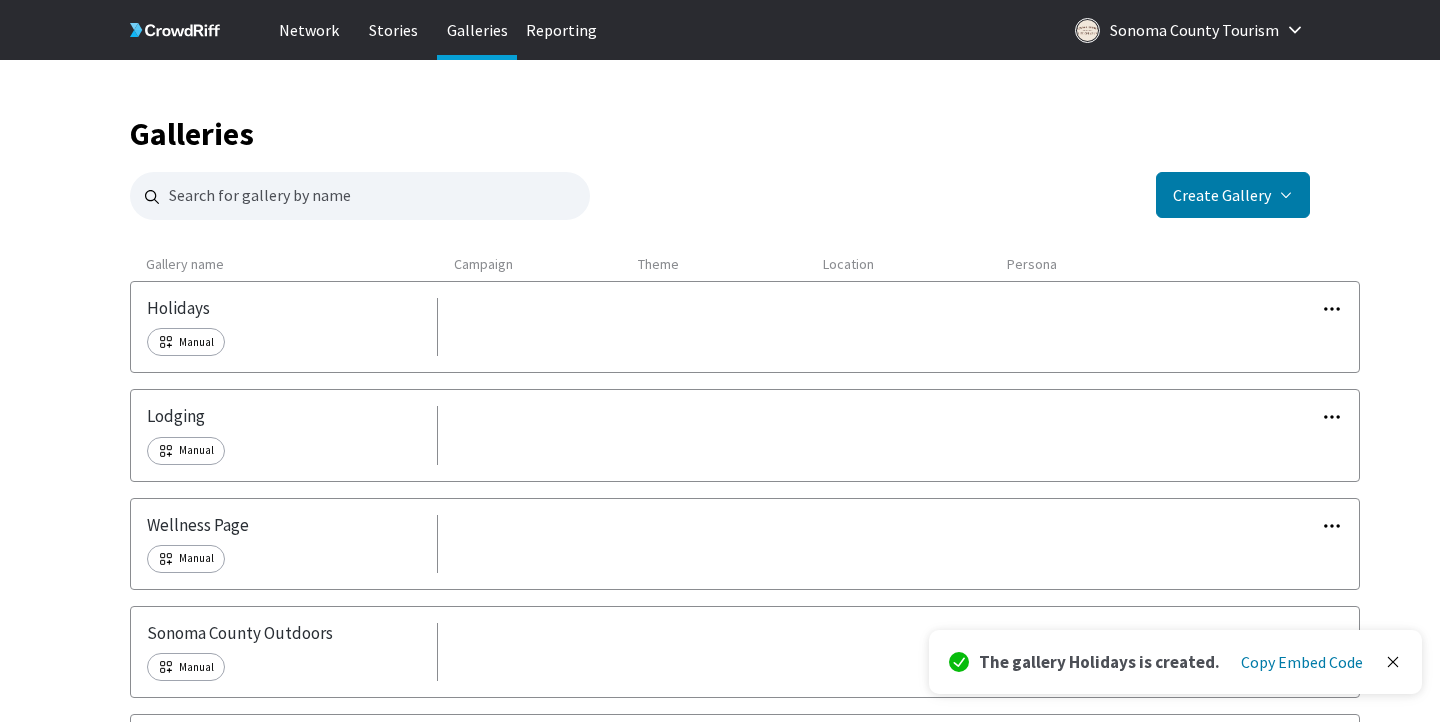 click 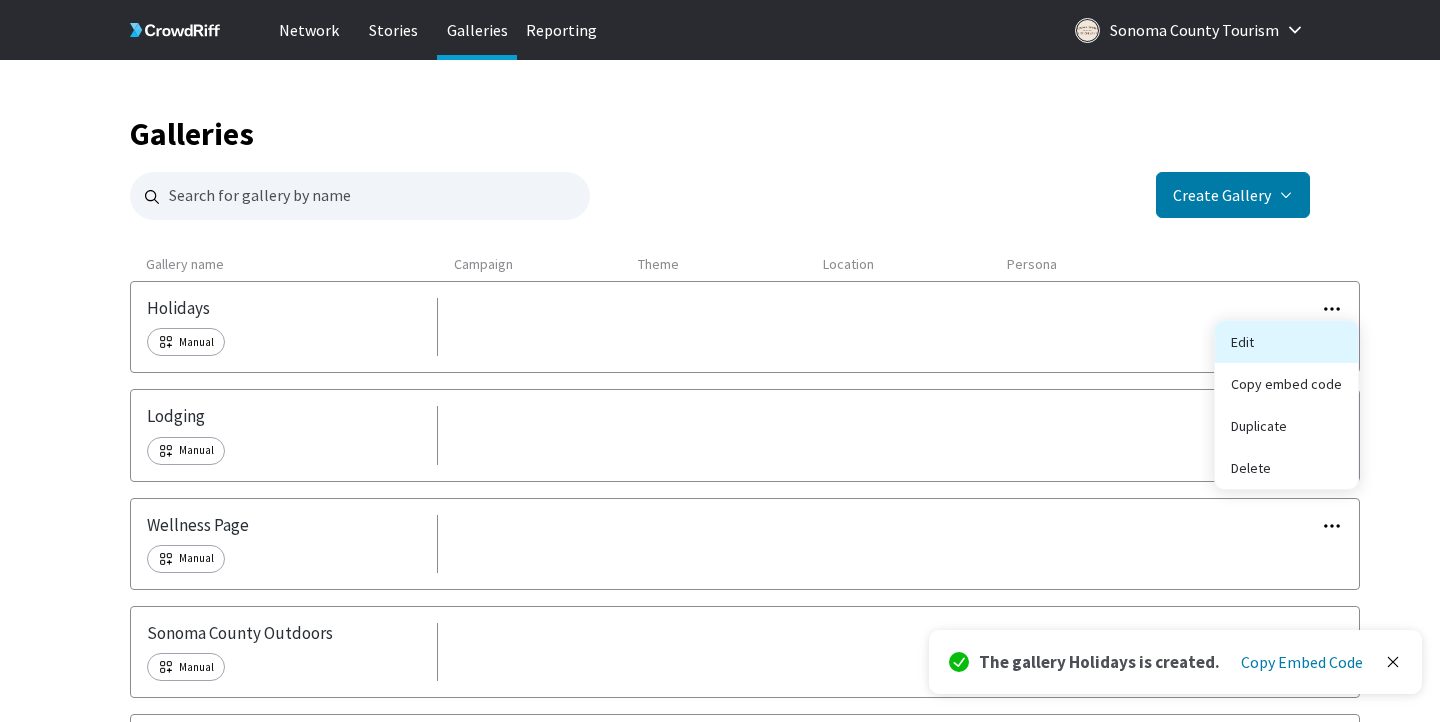 scroll, scrollTop: 32, scrollLeft: 0, axis: vertical 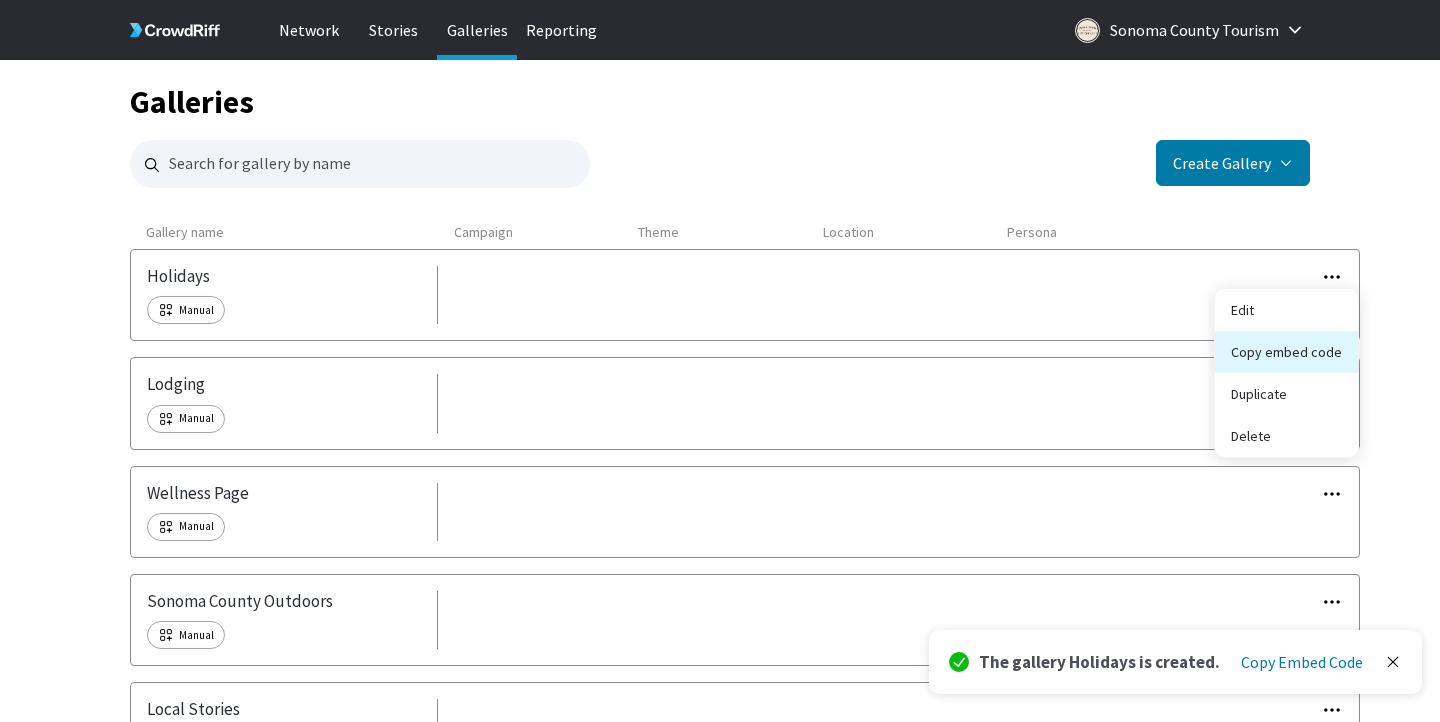 click on "Copy embed code" at bounding box center (1286, 352) 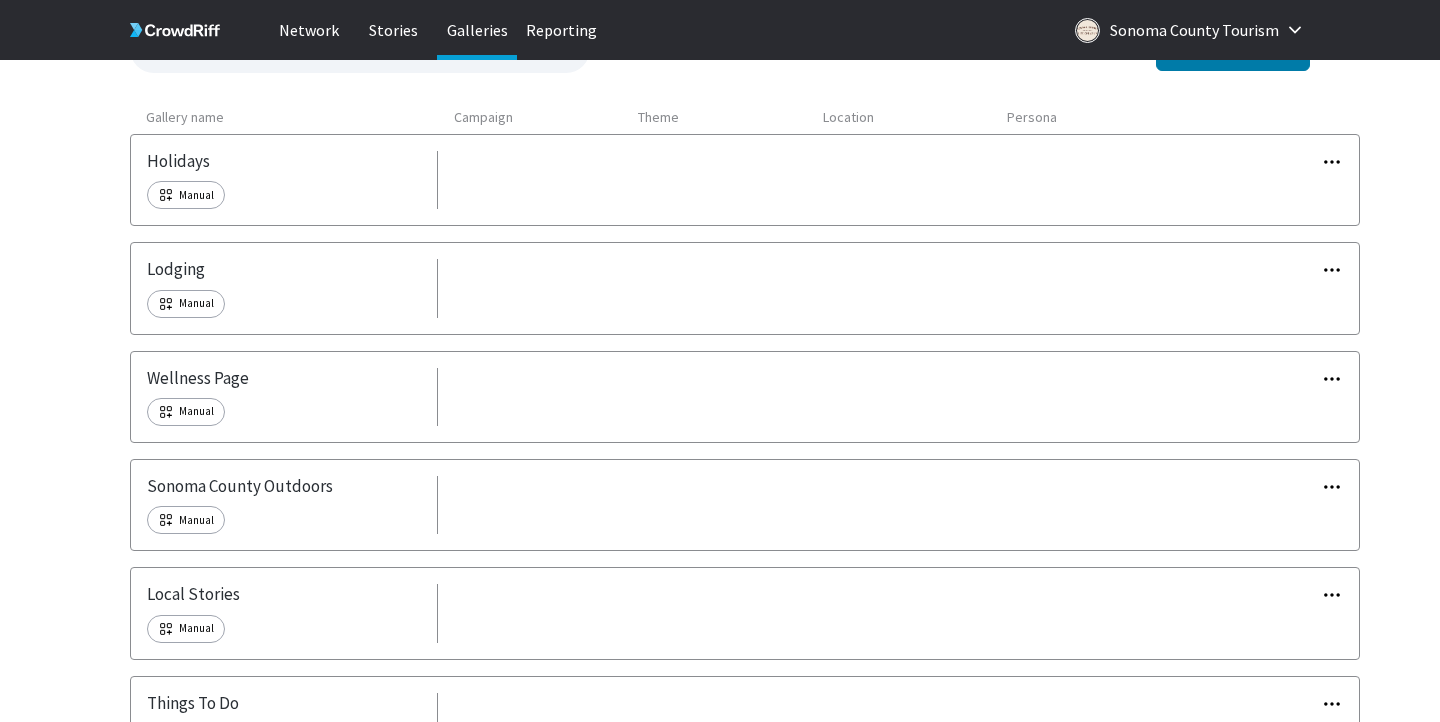 scroll, scrollTop: 165, scrollLeft: 0, axis: vertical 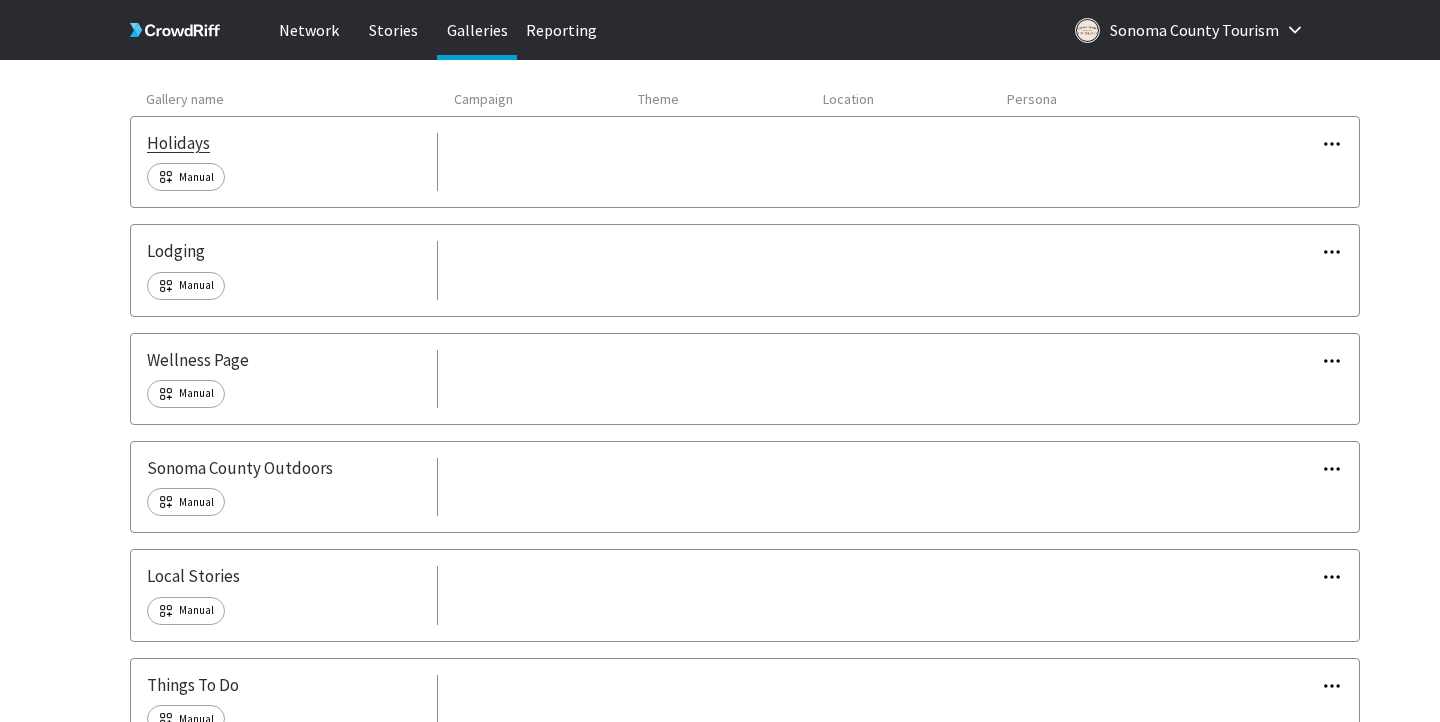 click on "Holidays" at bounding box center [178, 143] 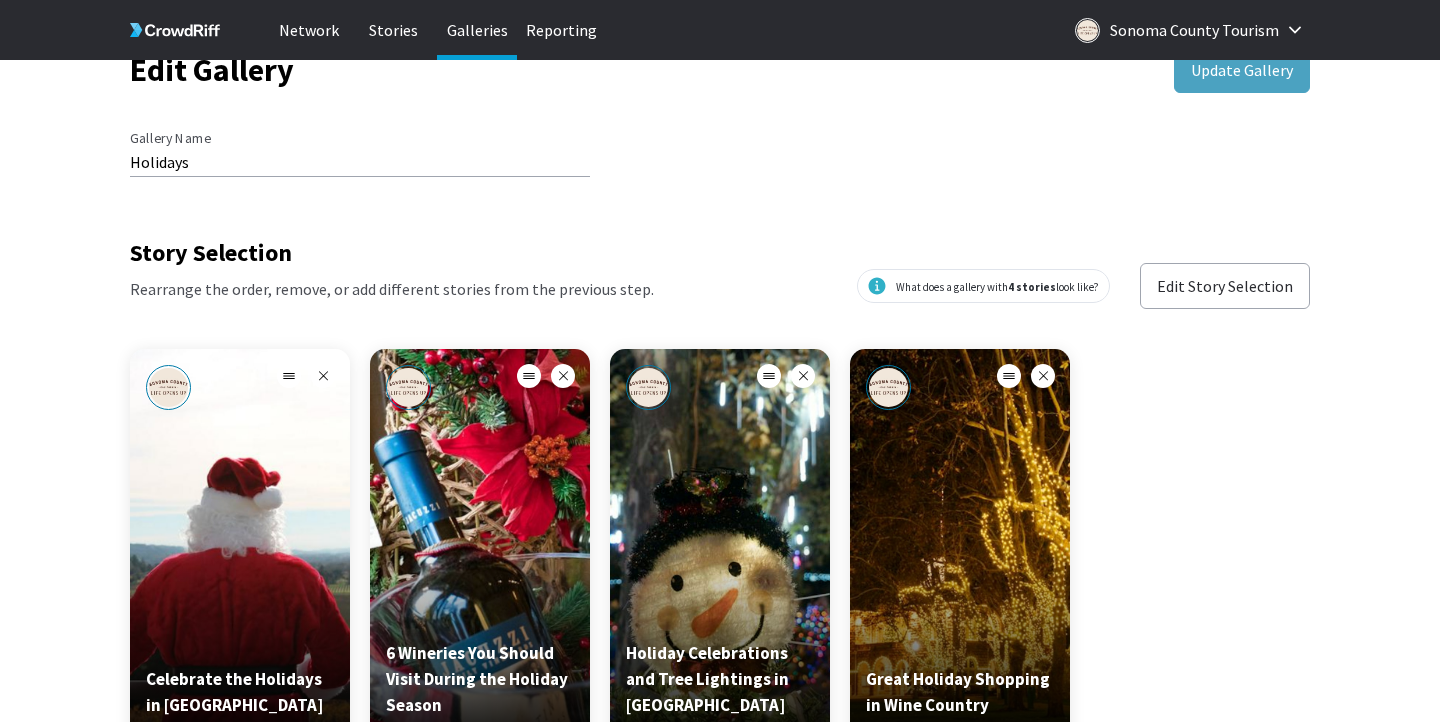 scroll, scrollTop: 13, scrollLeft: 0, axis: vertical 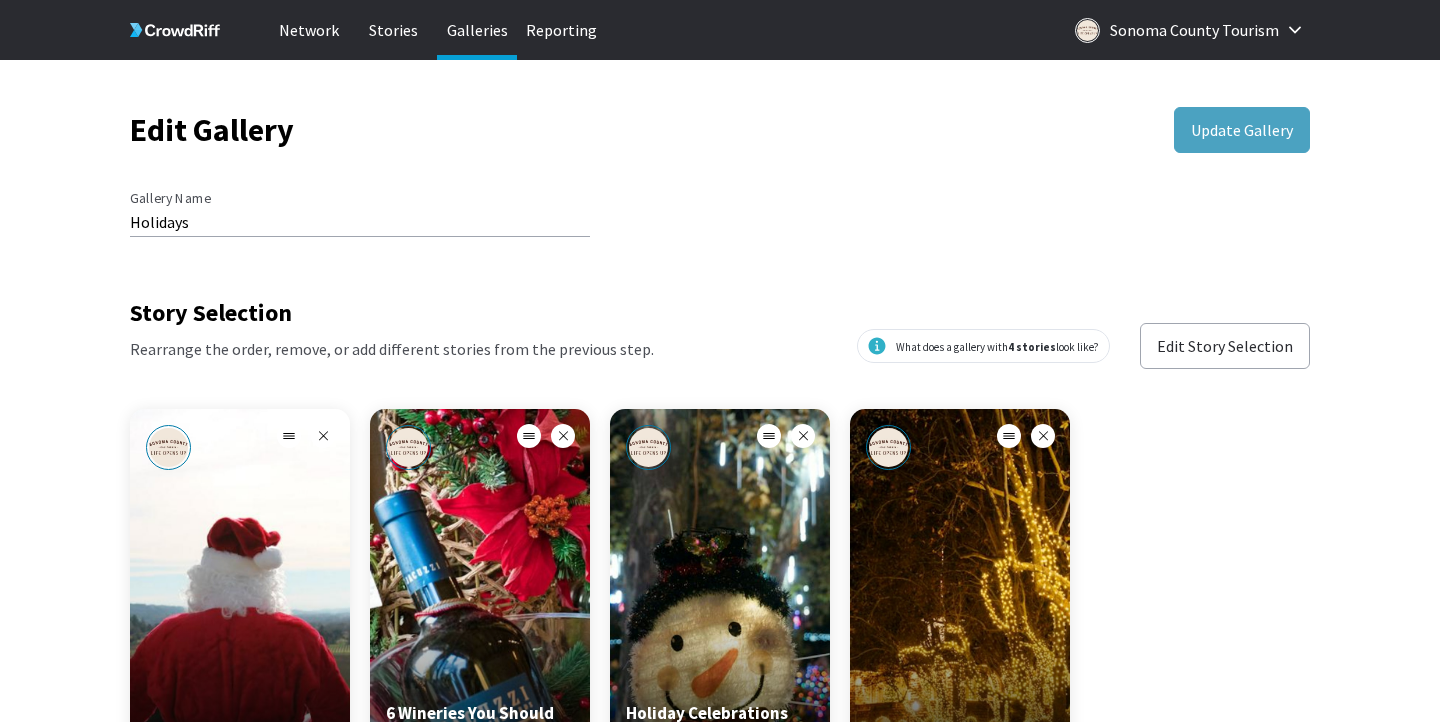 click on "Gallery Name Holidays Story Selection Rearrange the order, remove, or add different stories from the previous step. What does a gallery with  4 stories  look like? Edit Story Selection Celebrate the Holidays in Sonoma County   sonomacounty 16 115 4.35% 6 Wineries You Should Visit During the Holiday Season   sonomacounty -- 29 27.59% Holiday Celebrations and Tree Lightings in Sonoma County   sonomacounty 49 36 13.89% Great Holiday Shopping in Wine Country   sonomacounty -- 34 5.88% Embed code Insert the following code into your website where you would like this gallery to appear. Copy Embed Code" at bounding box center [720, 850] 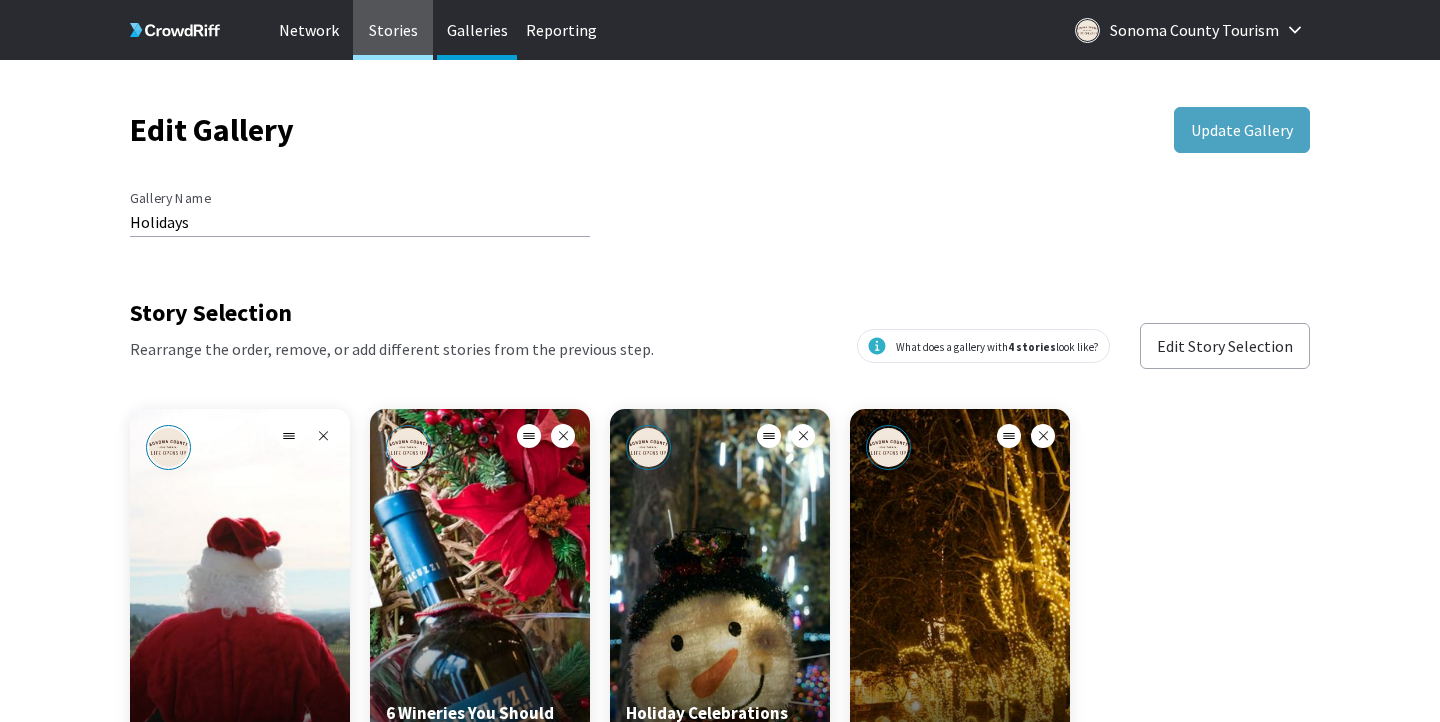 click on "Stories" at bounding box center [393, 30] 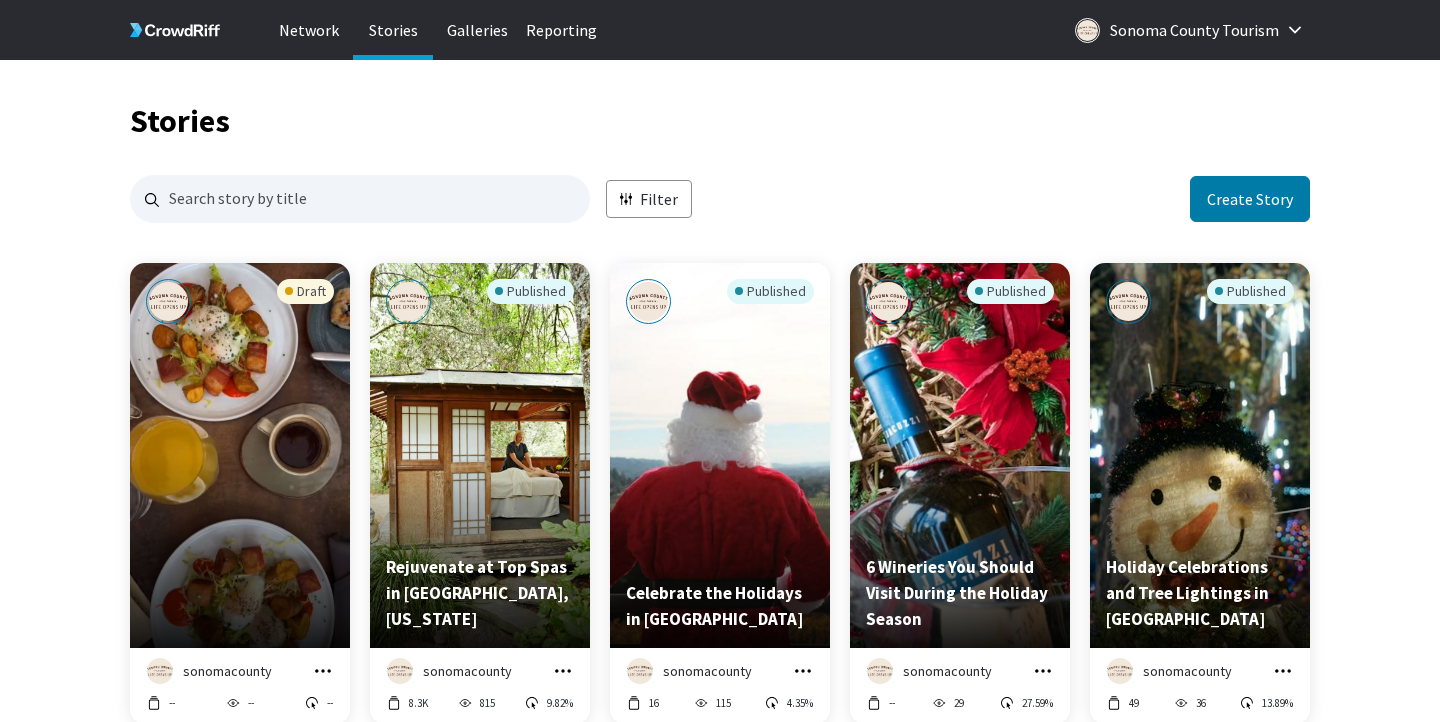 scroll, scrollTop: 0, scrollLeft: 0, axis: both 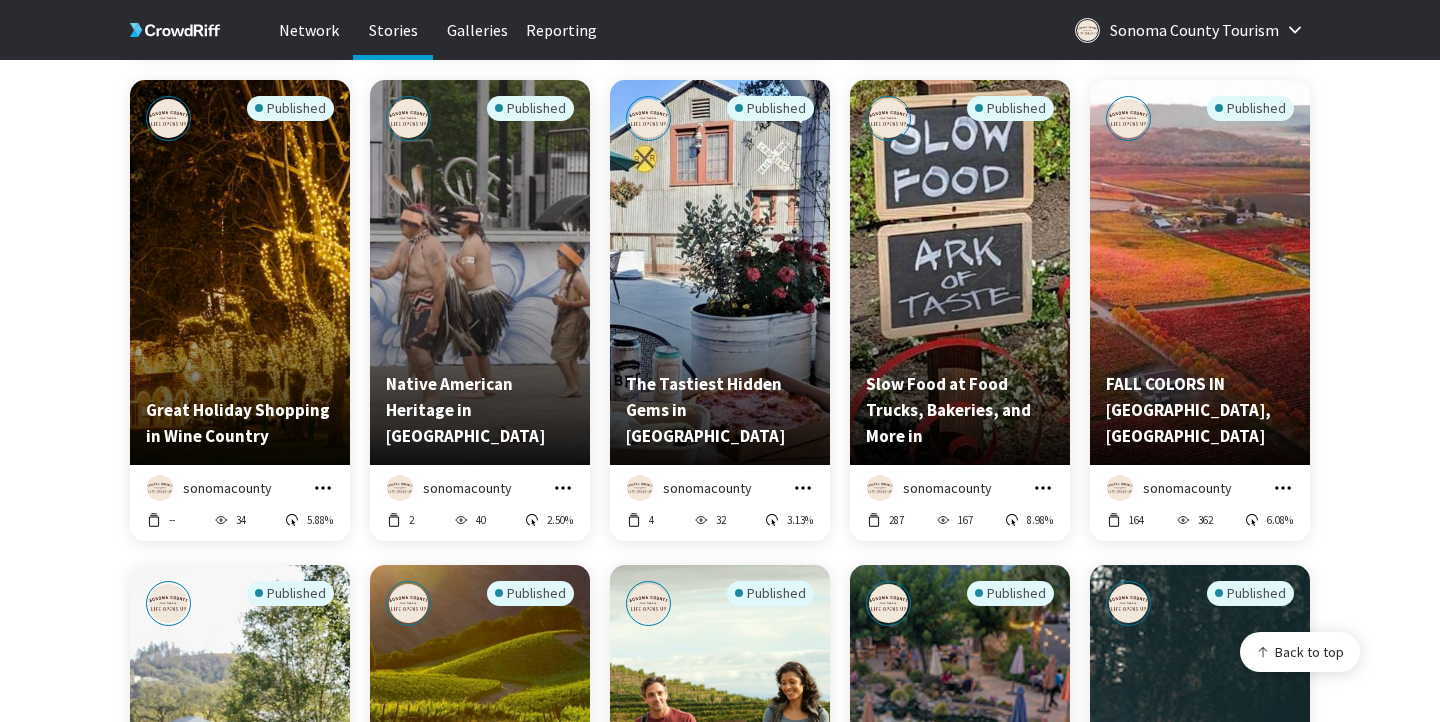 click on "40" at bounding box center (481, 520) 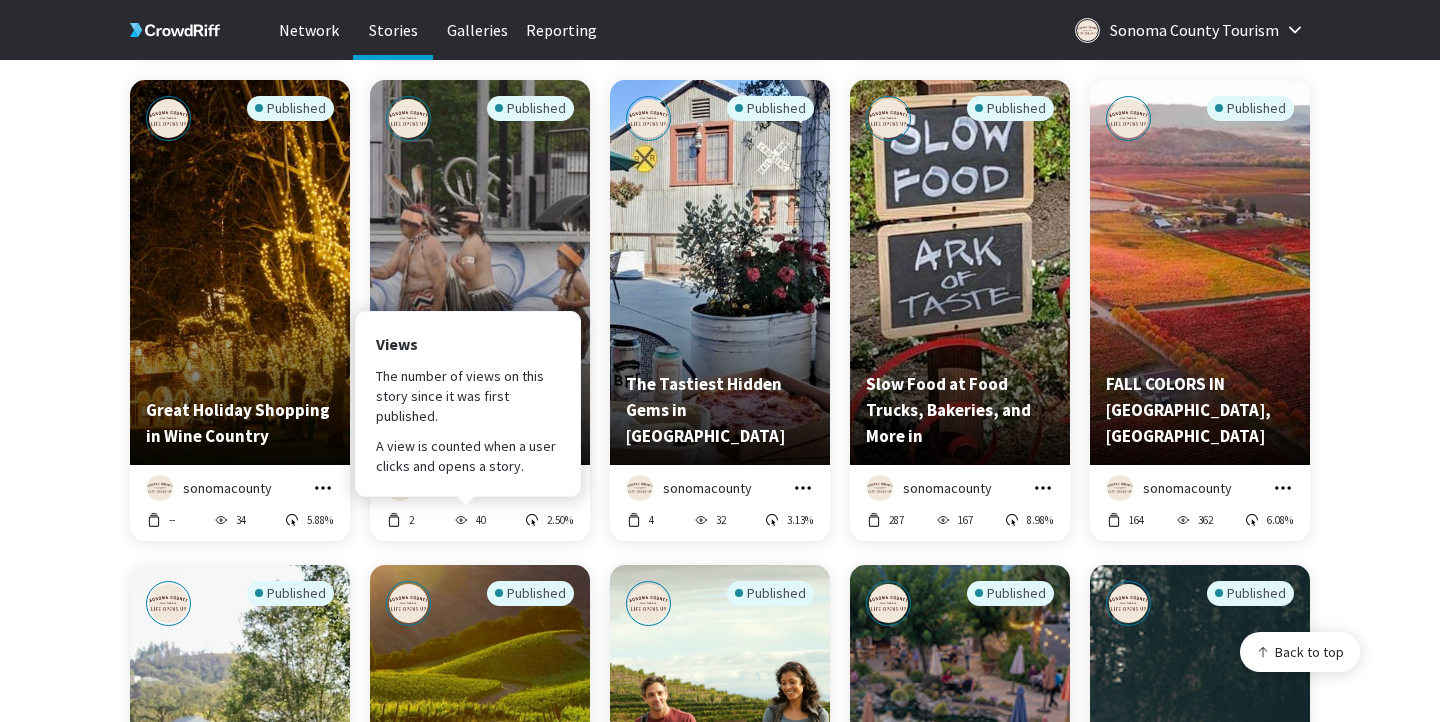 click on "2 40 Views The number of views on this story since it was first published.  A view is counted when a user clicks and opens a story.  2.50%" at bounding box center (480, 516) 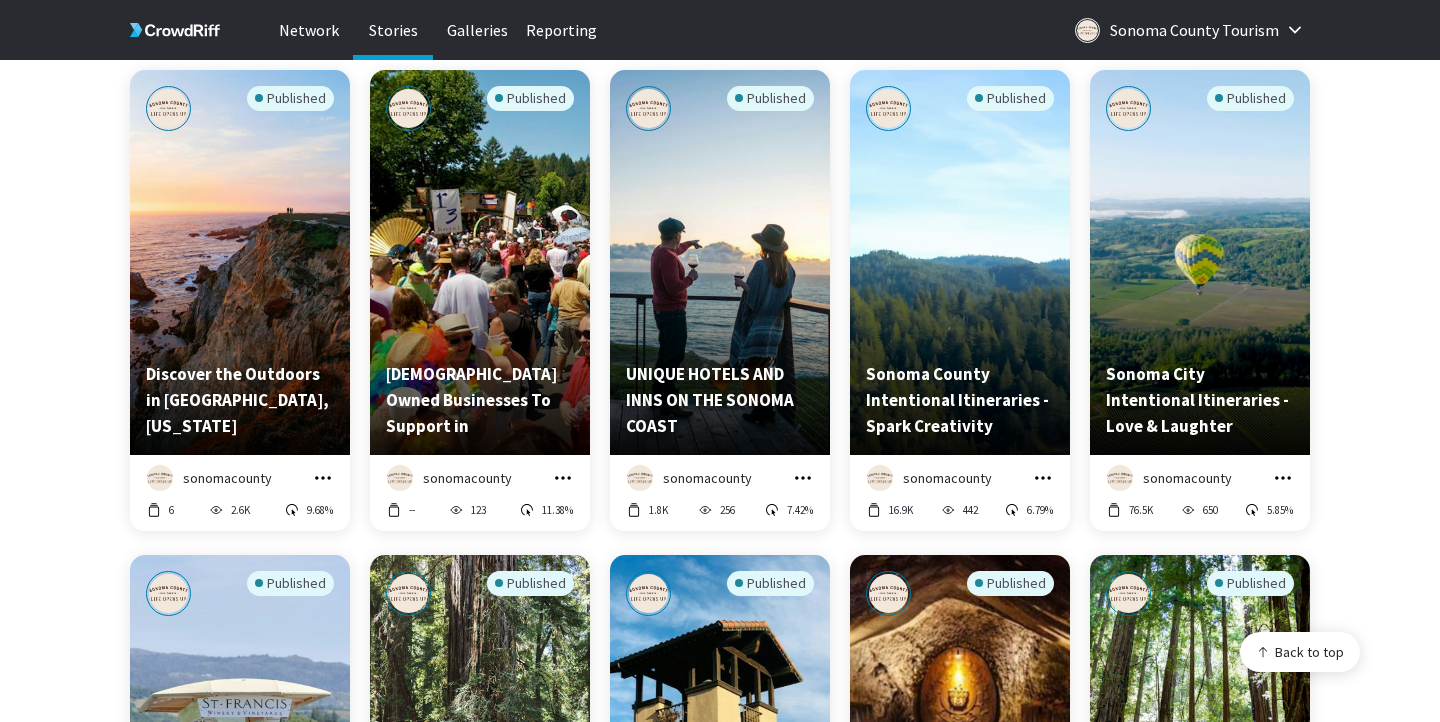 scroll, scrollTop: 2151, scrollLeft: 0, axis: vertical 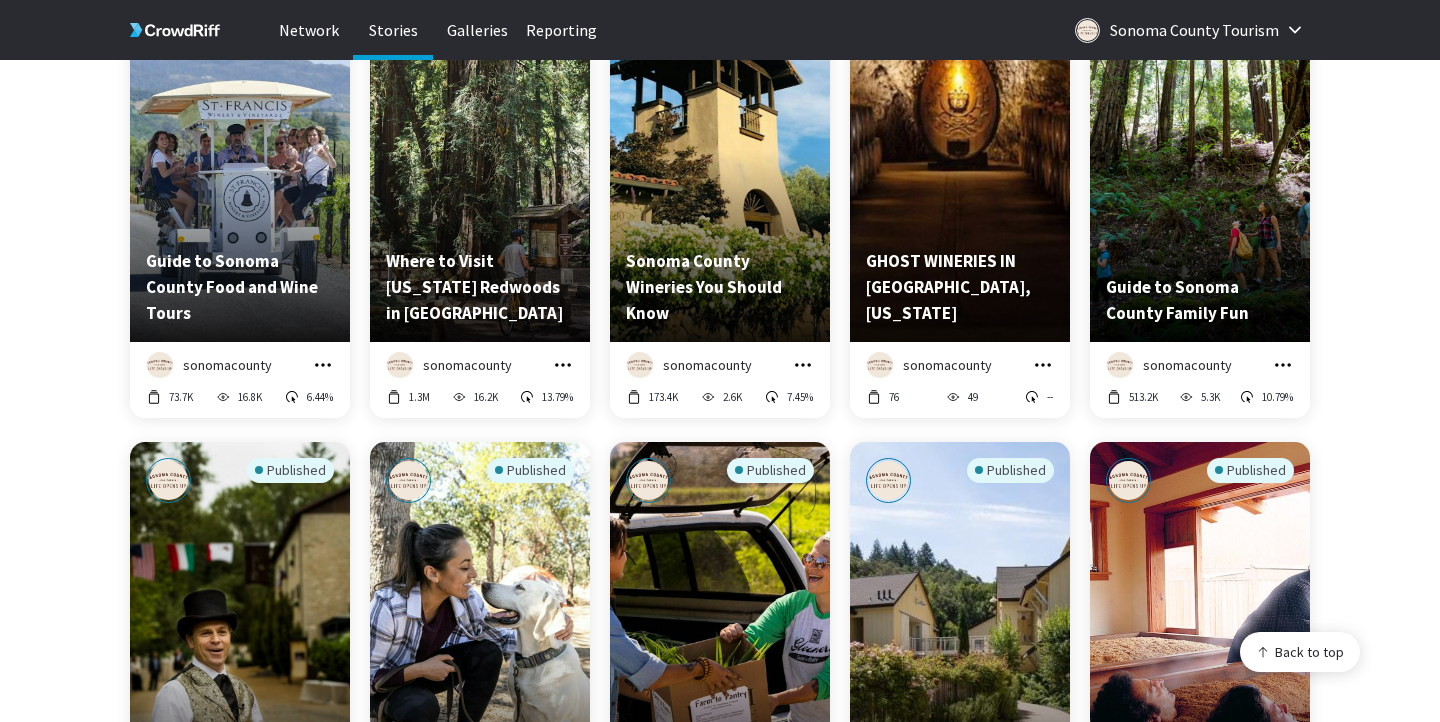 click 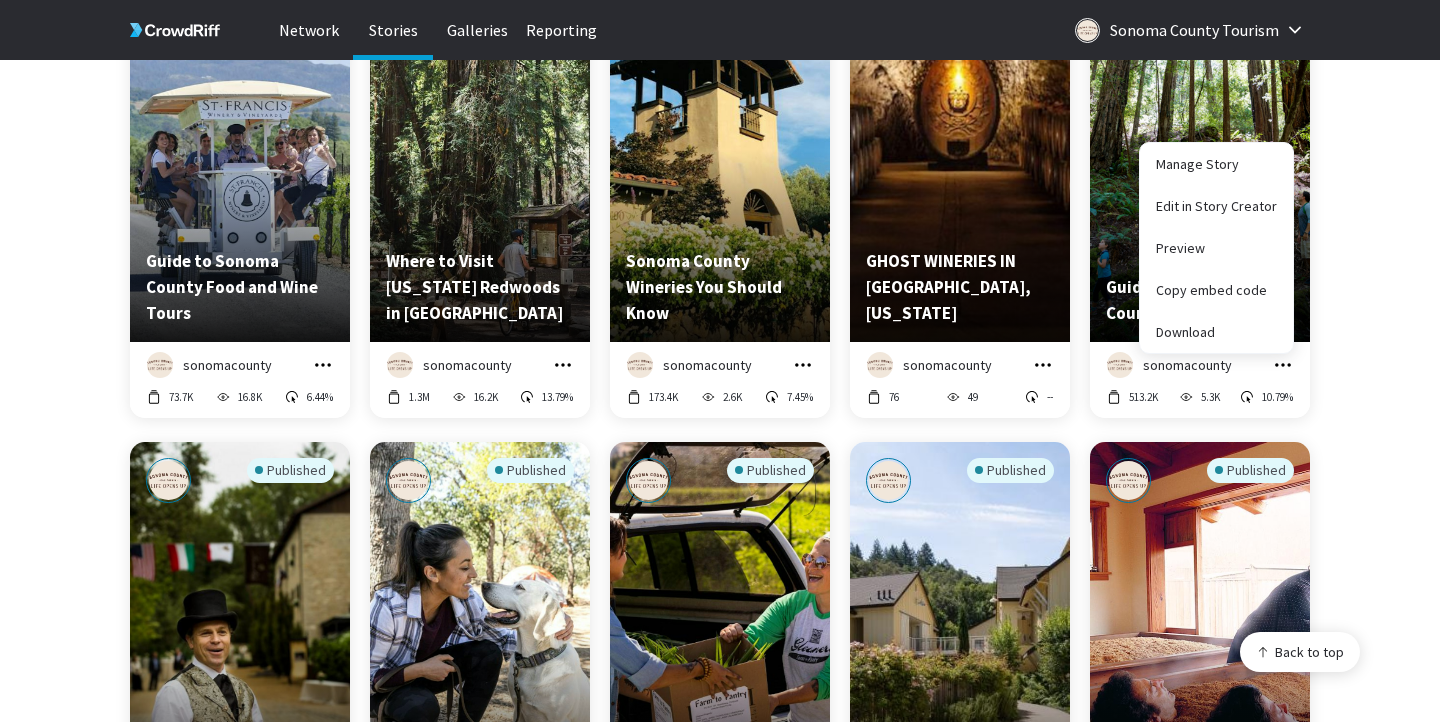 click 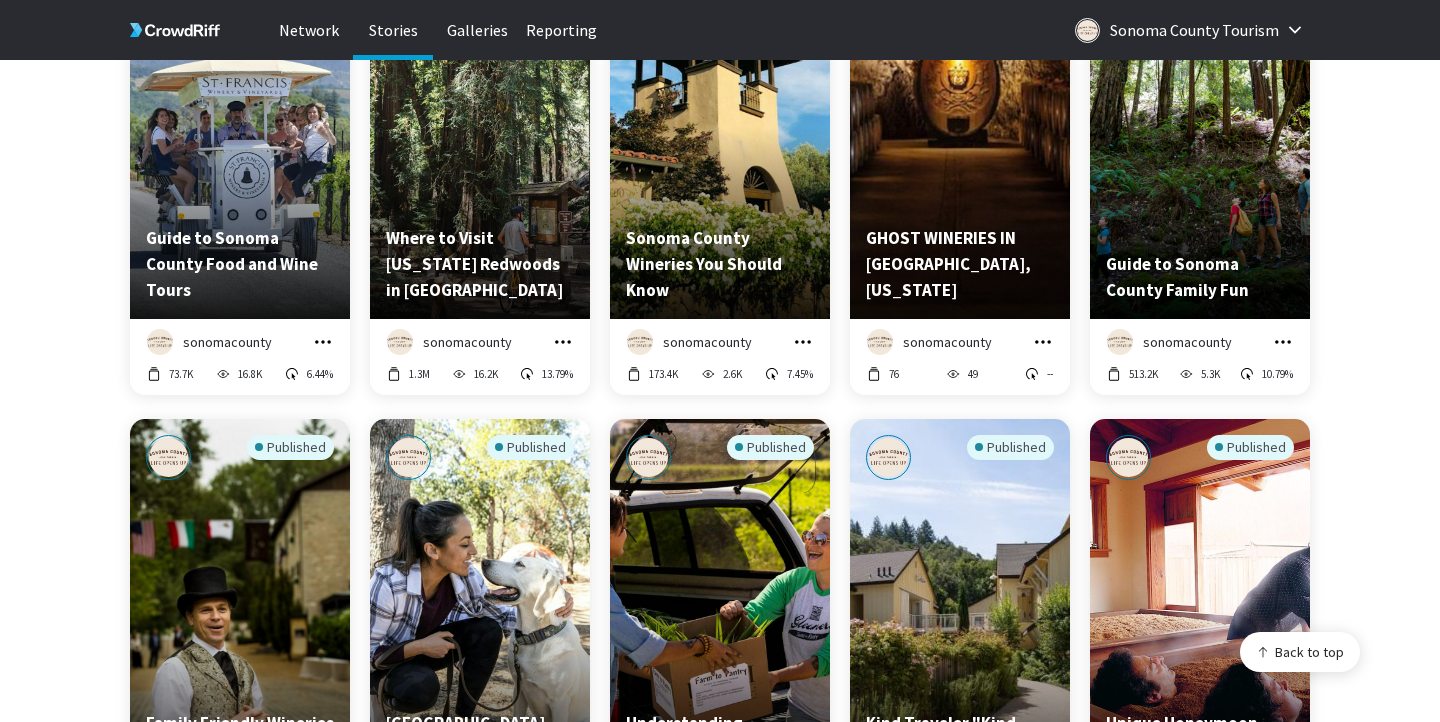 scroll, scrollTop: 2743, scrollLeft: 0, axis: vertical 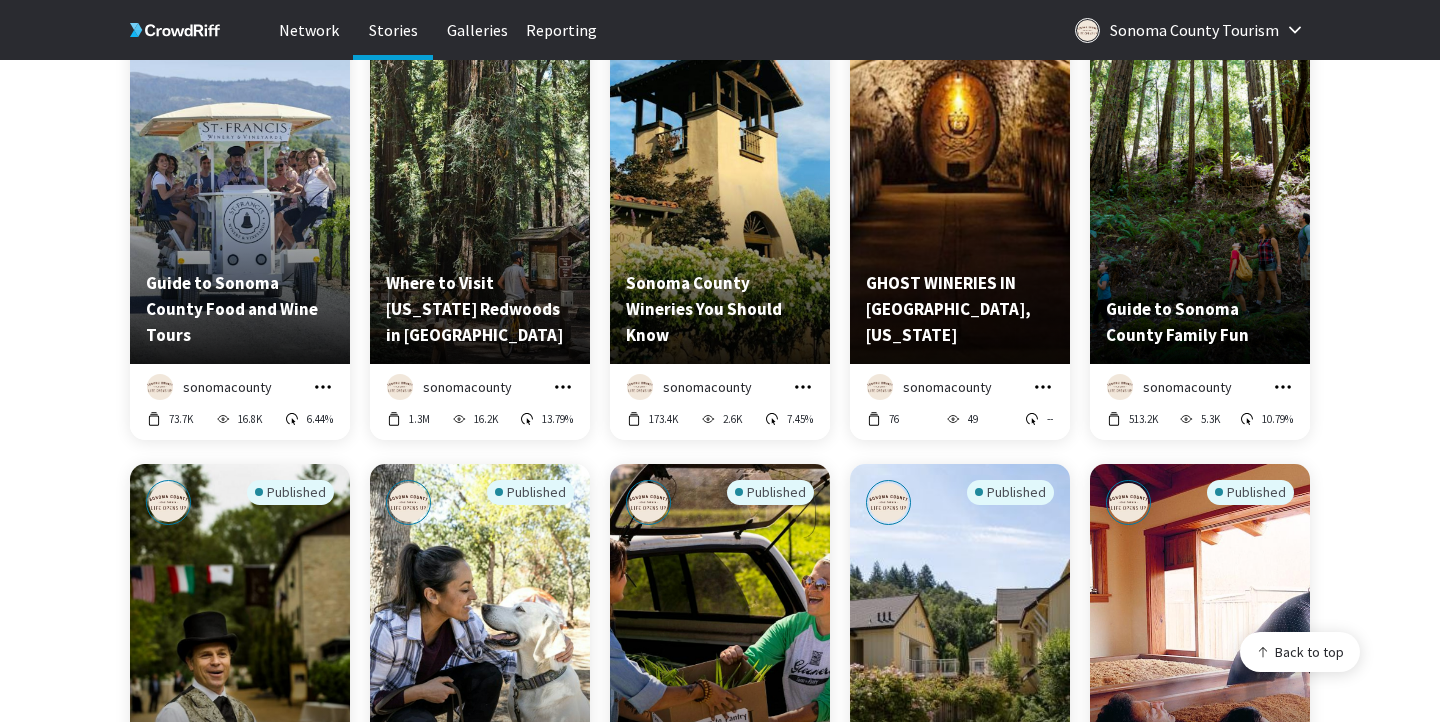 click on "Guide to Sonoma County Family Fun" at bounding box center [1200, 322] 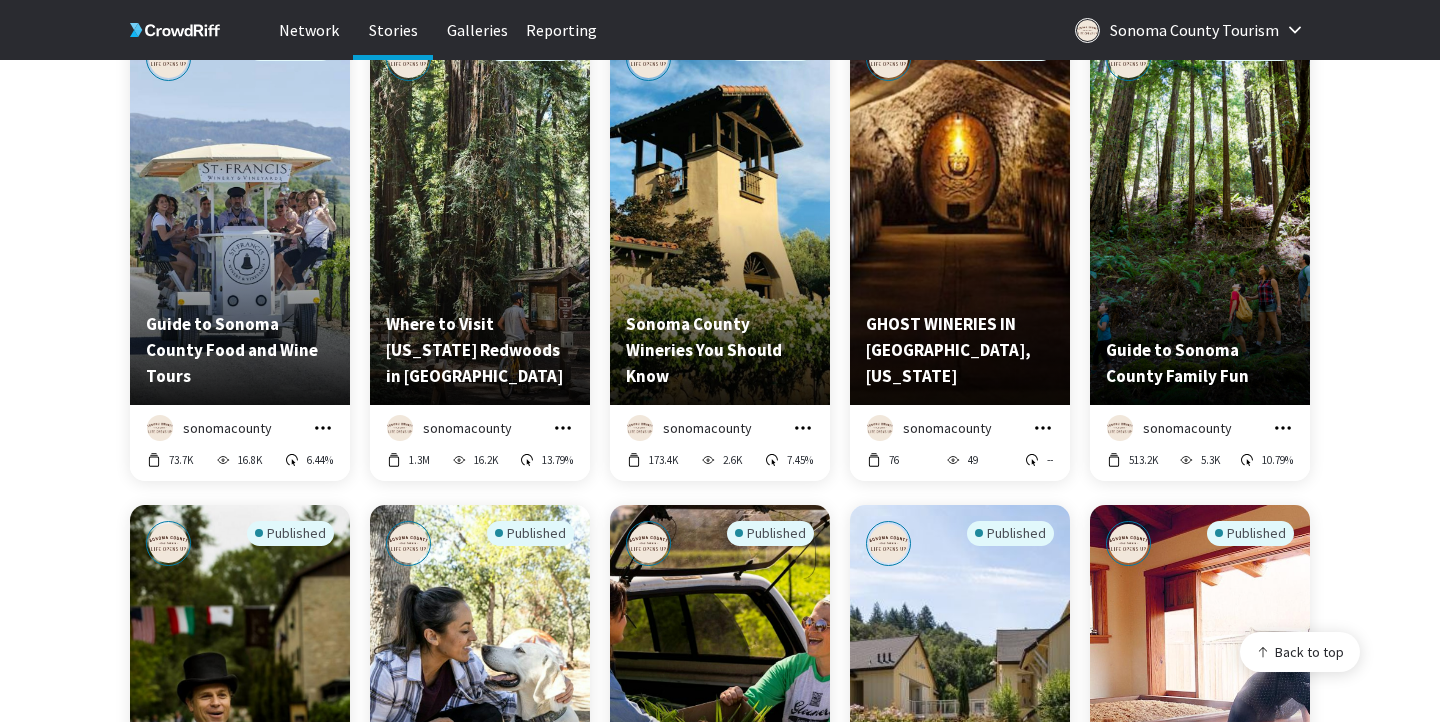 scroll, scrollTop: 2715, scrollLeft: 0, axis: vertical 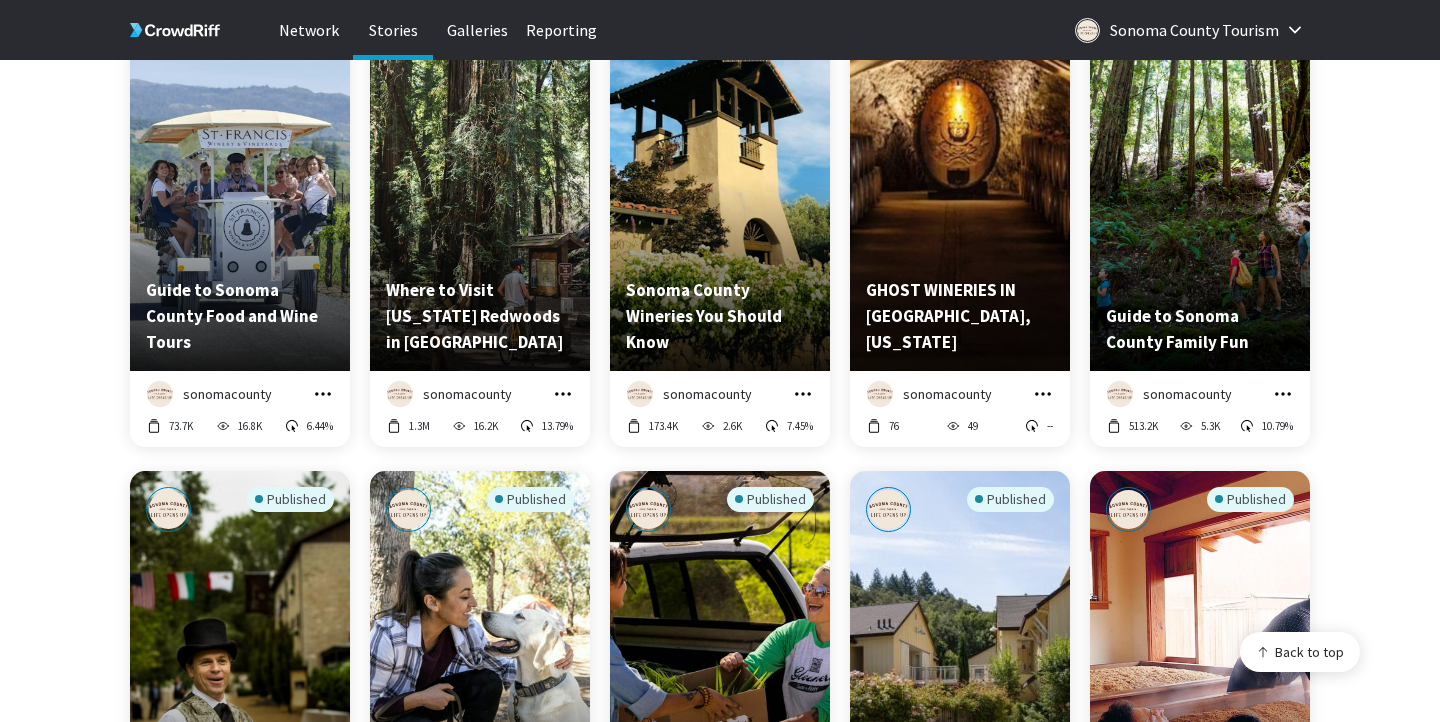 click on "Guide to Sonoma County Family Fun" at bounding box center (1200, 329) 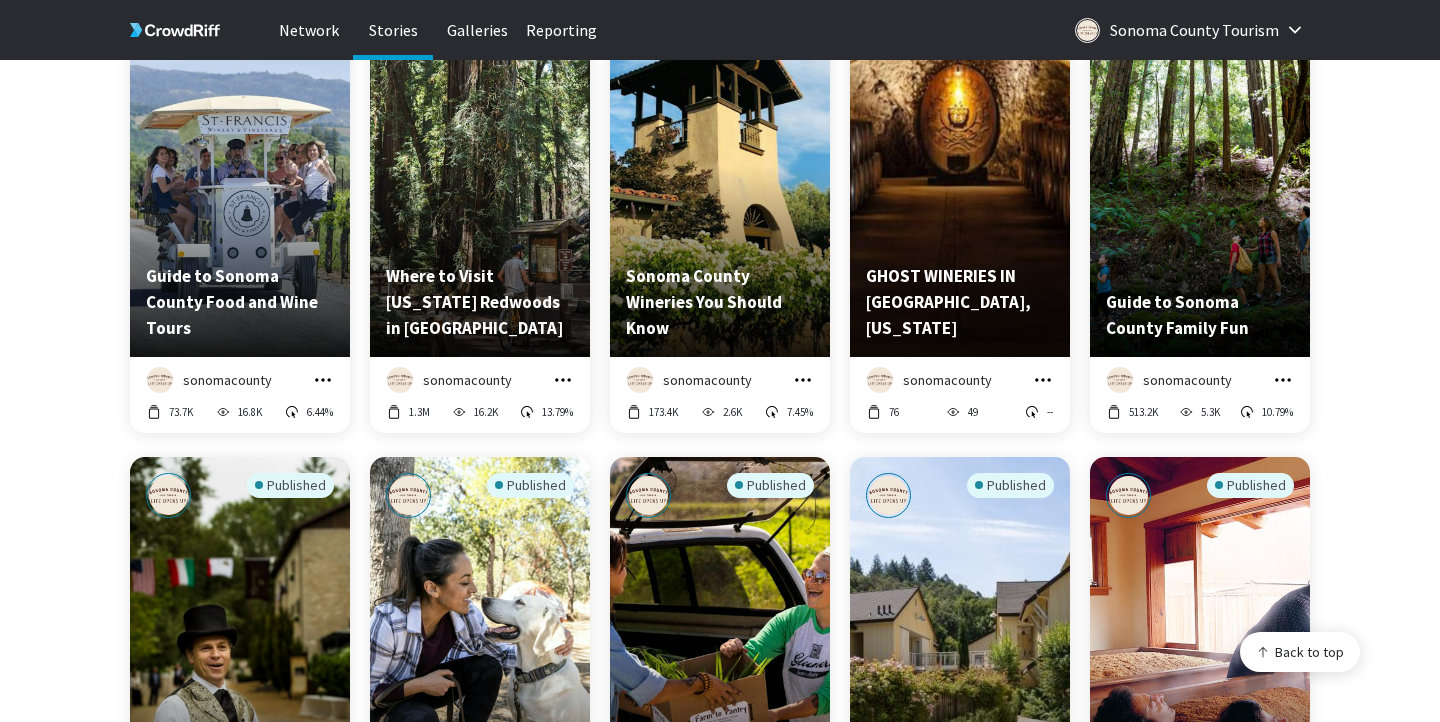 scroll, scrollTop: 2741, scrollLeft: 0, axis: vertical 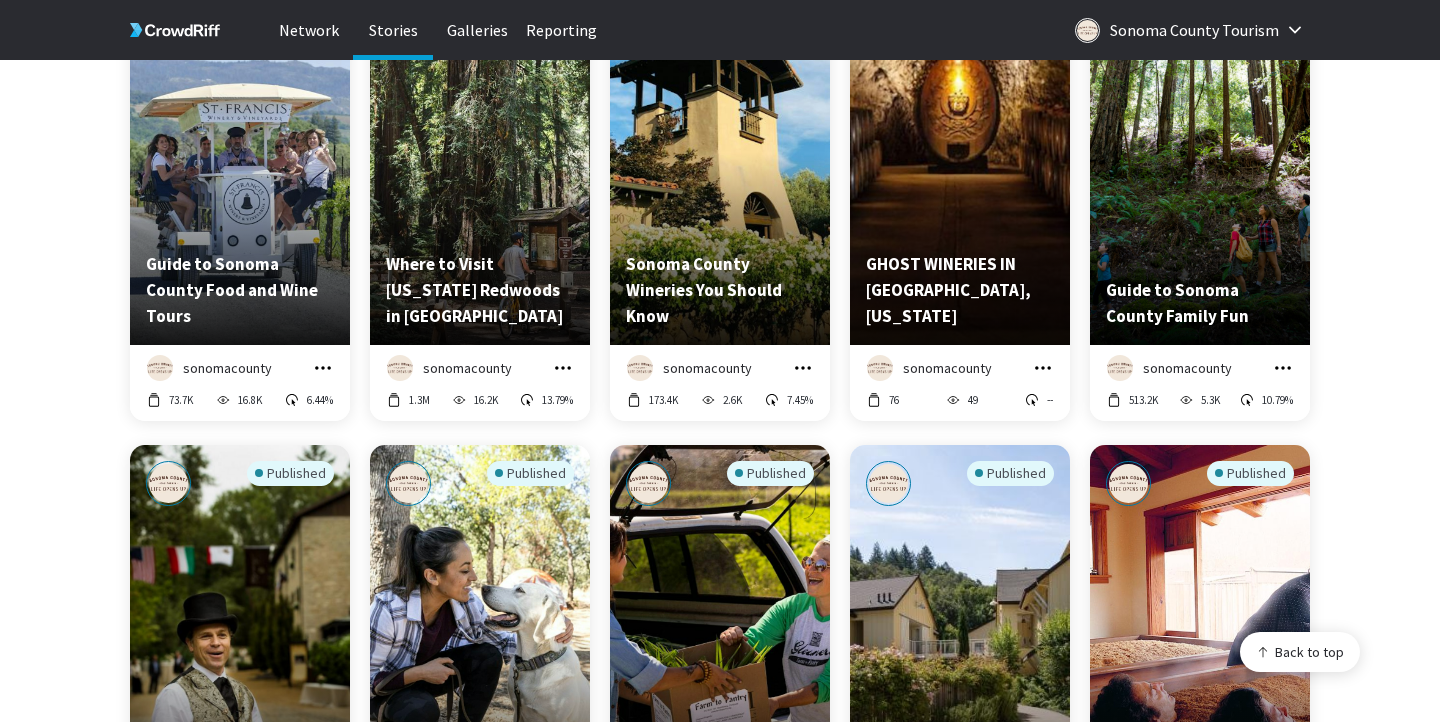 click 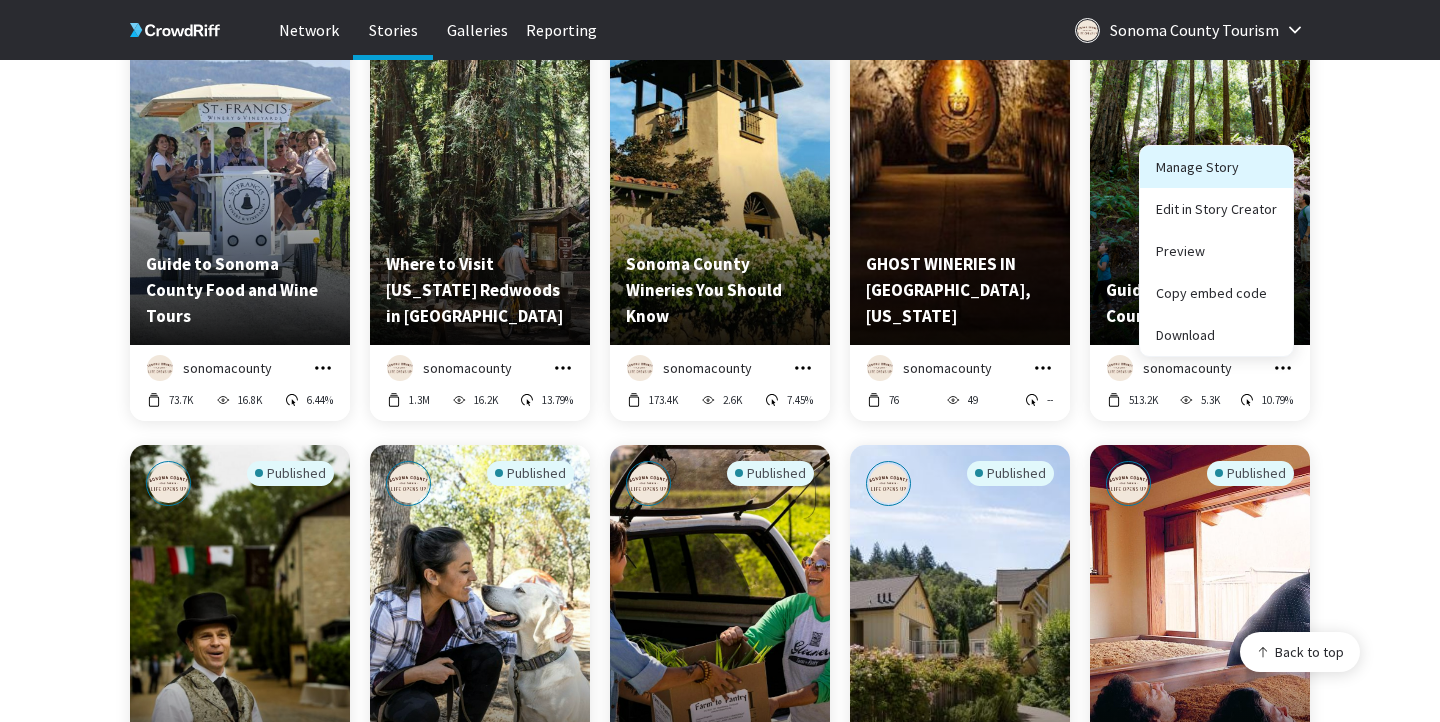 click on "Manage Story" at bounding box center [1216, 167] 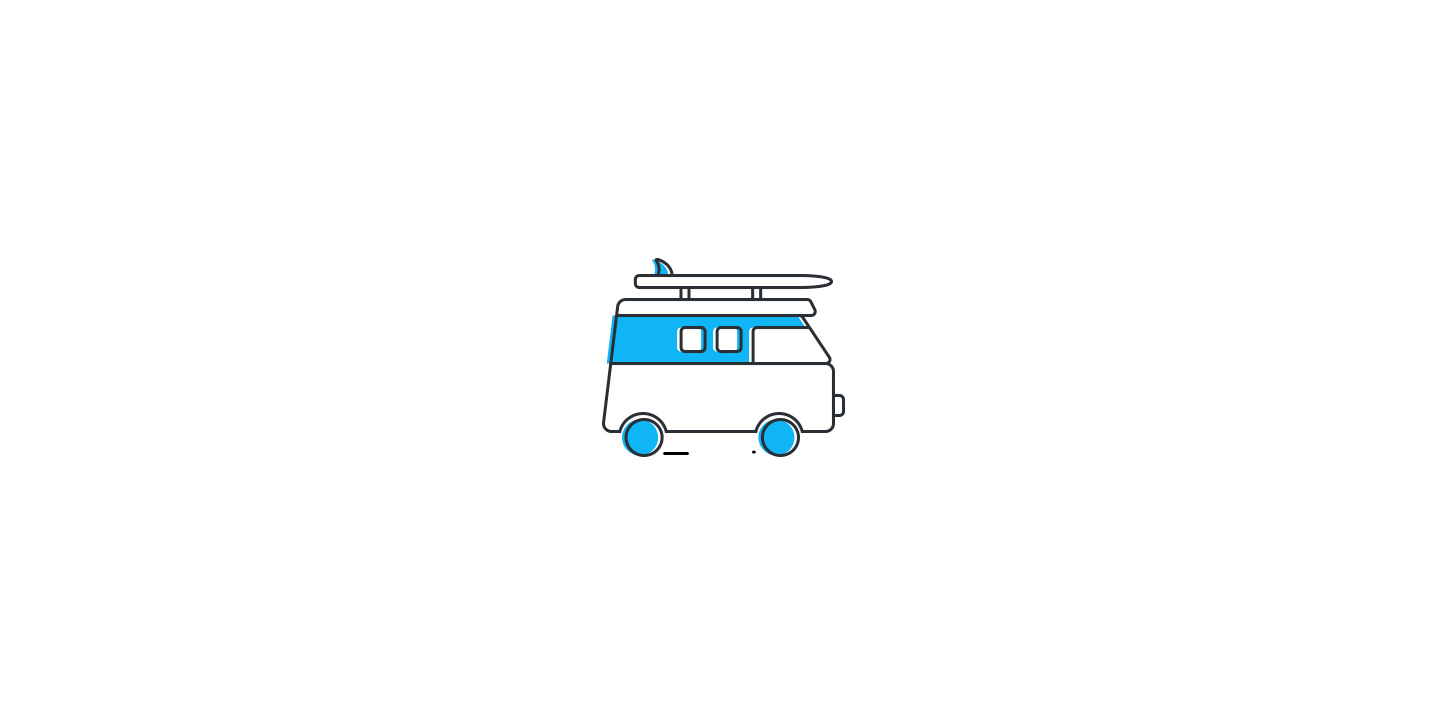 scroll, scrollTop: 0, scrollLeft: 0, axis: both 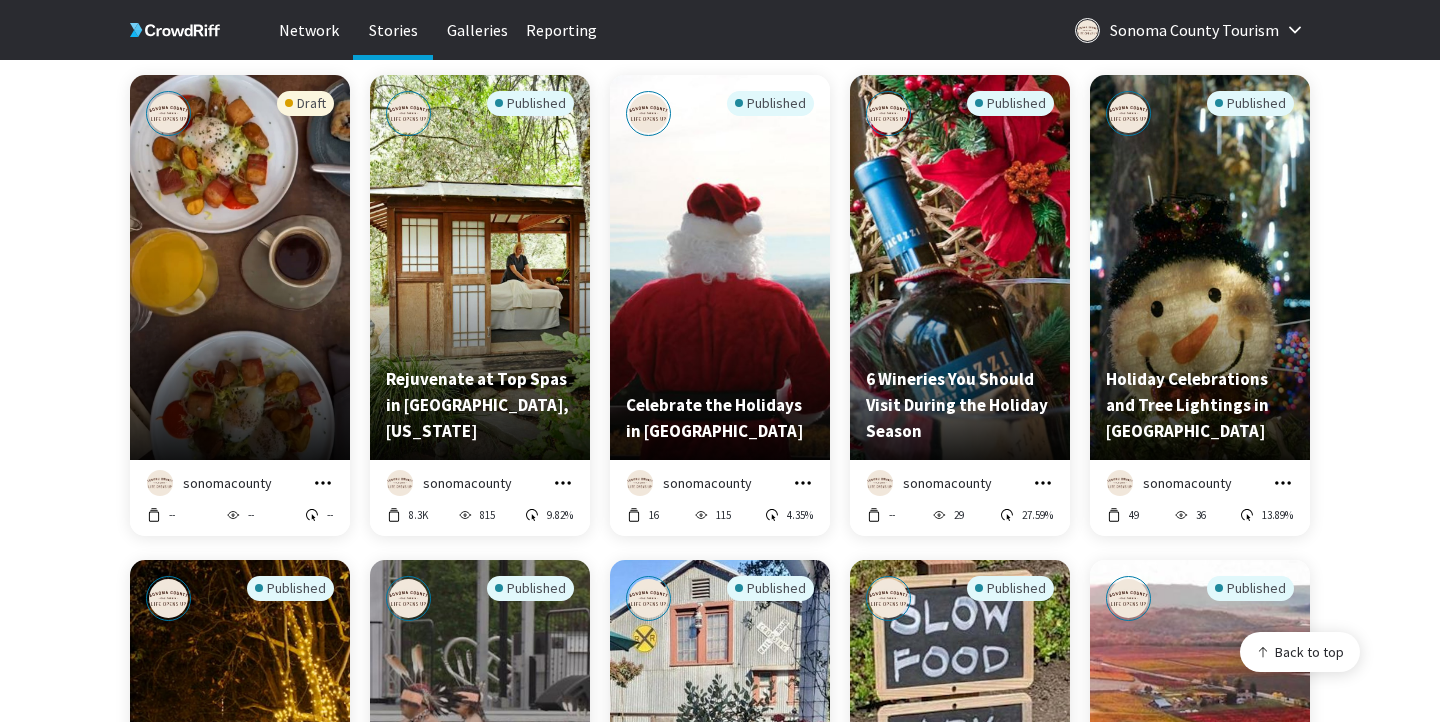 click 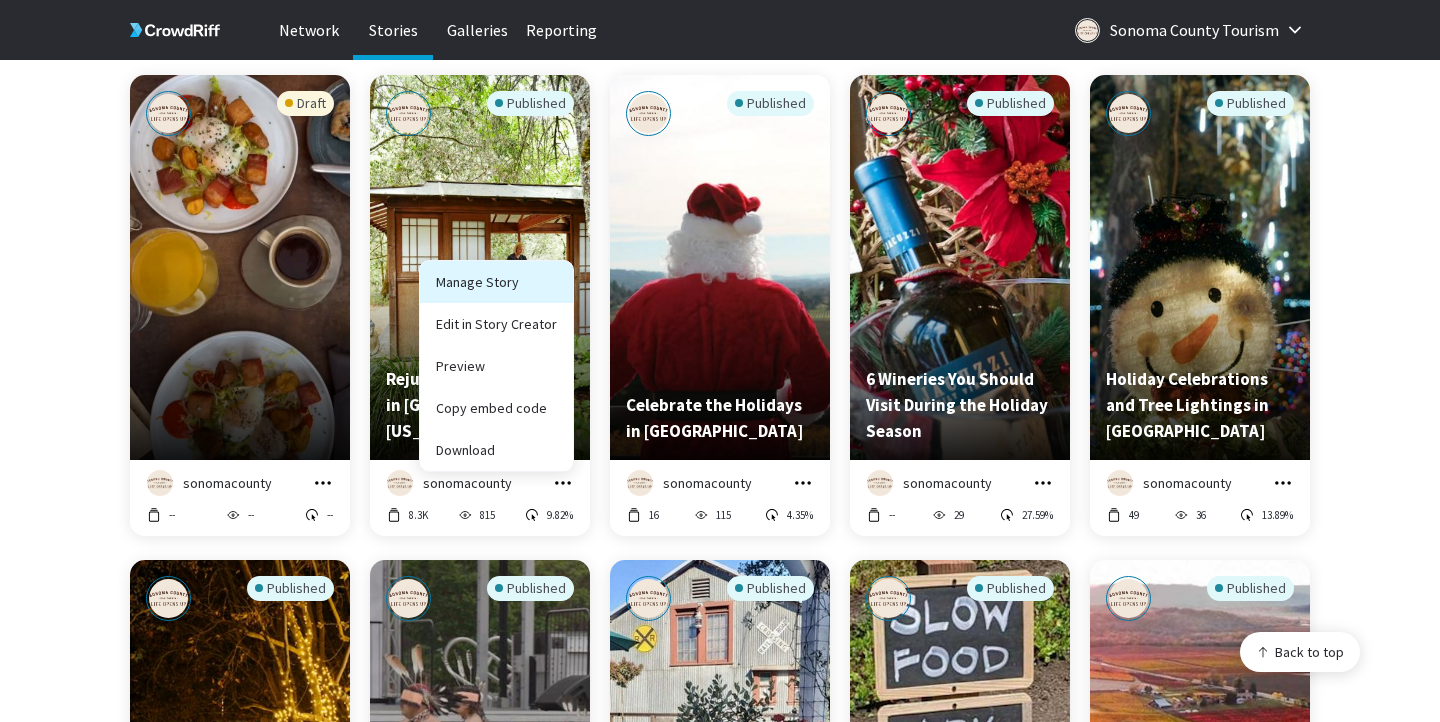 click on "Manage Story" at bounding box center [496, 282] 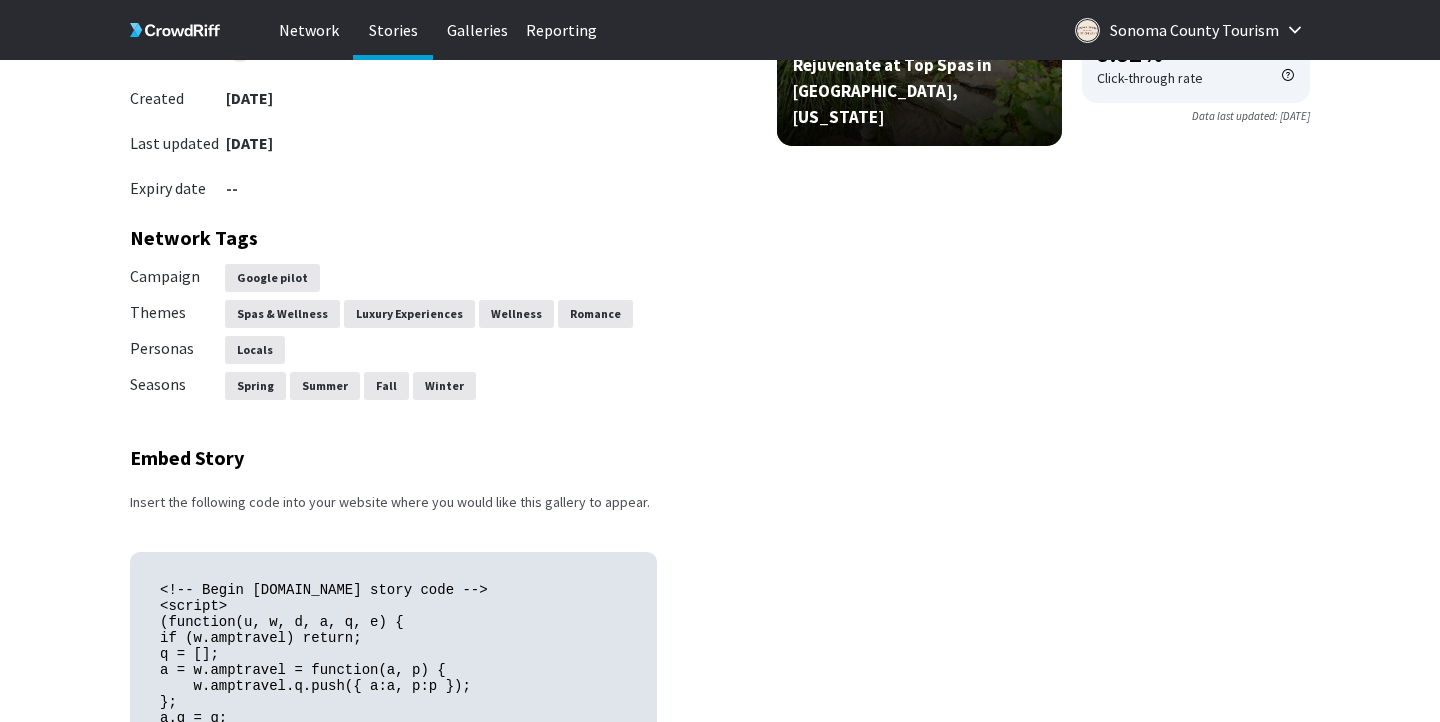 scroll, scrollTop: 557, scrollLeft: 0, axis: vertical 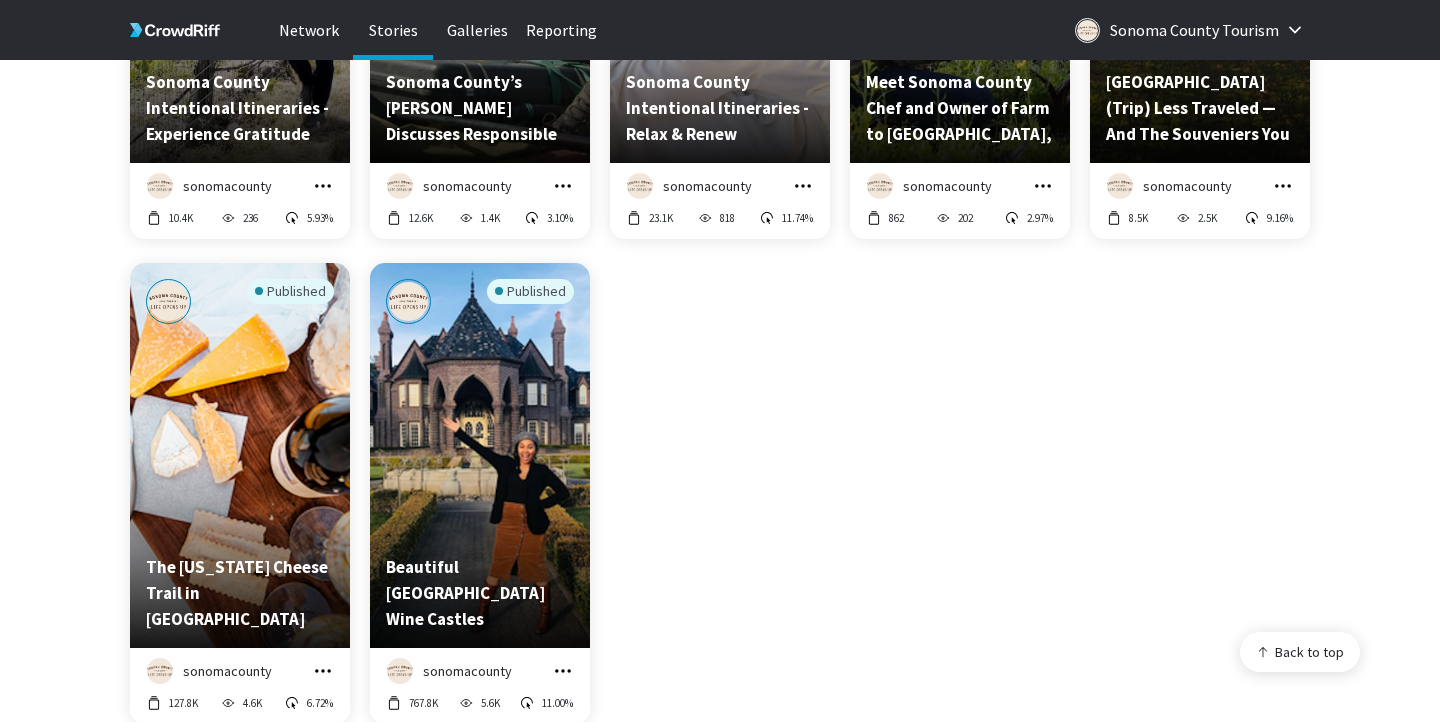 click on "Published" at bounding box center [240, 407] 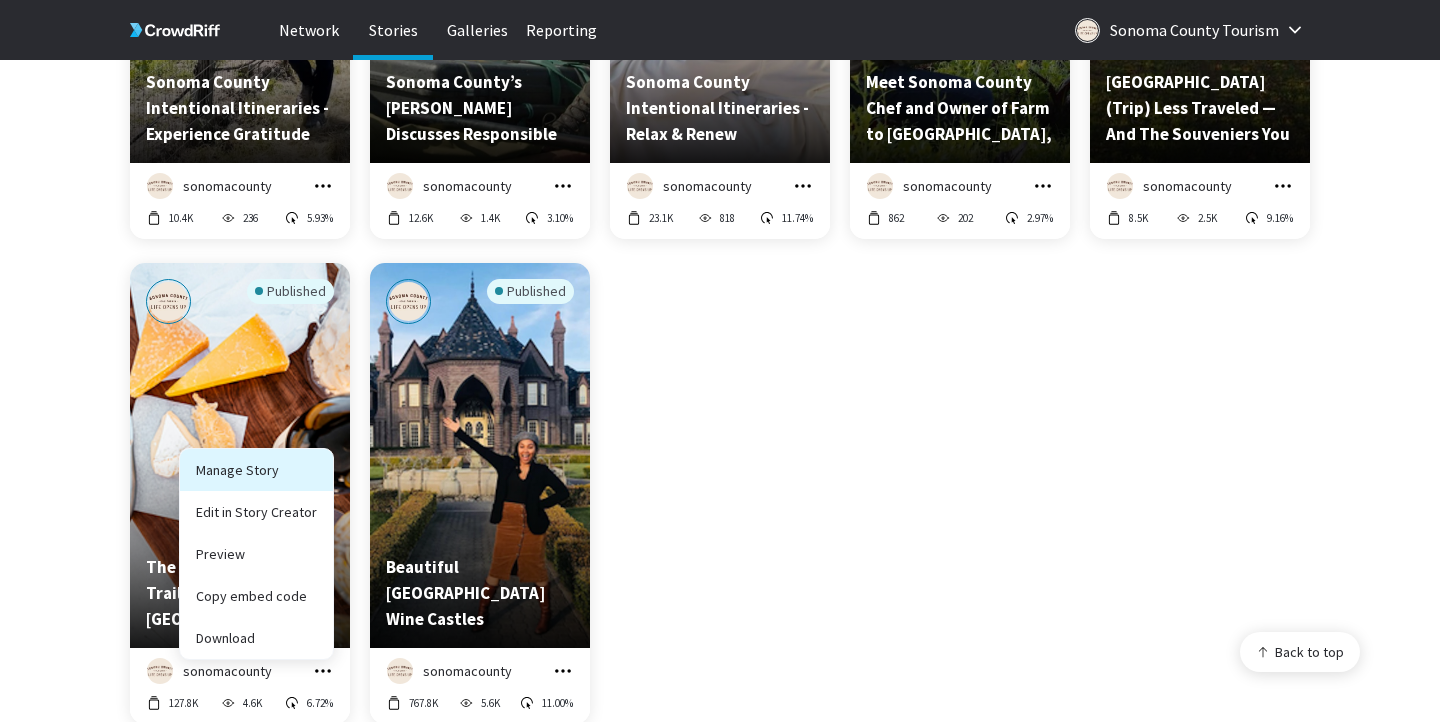click on "Manage Story" at bounding box center (256, 470) 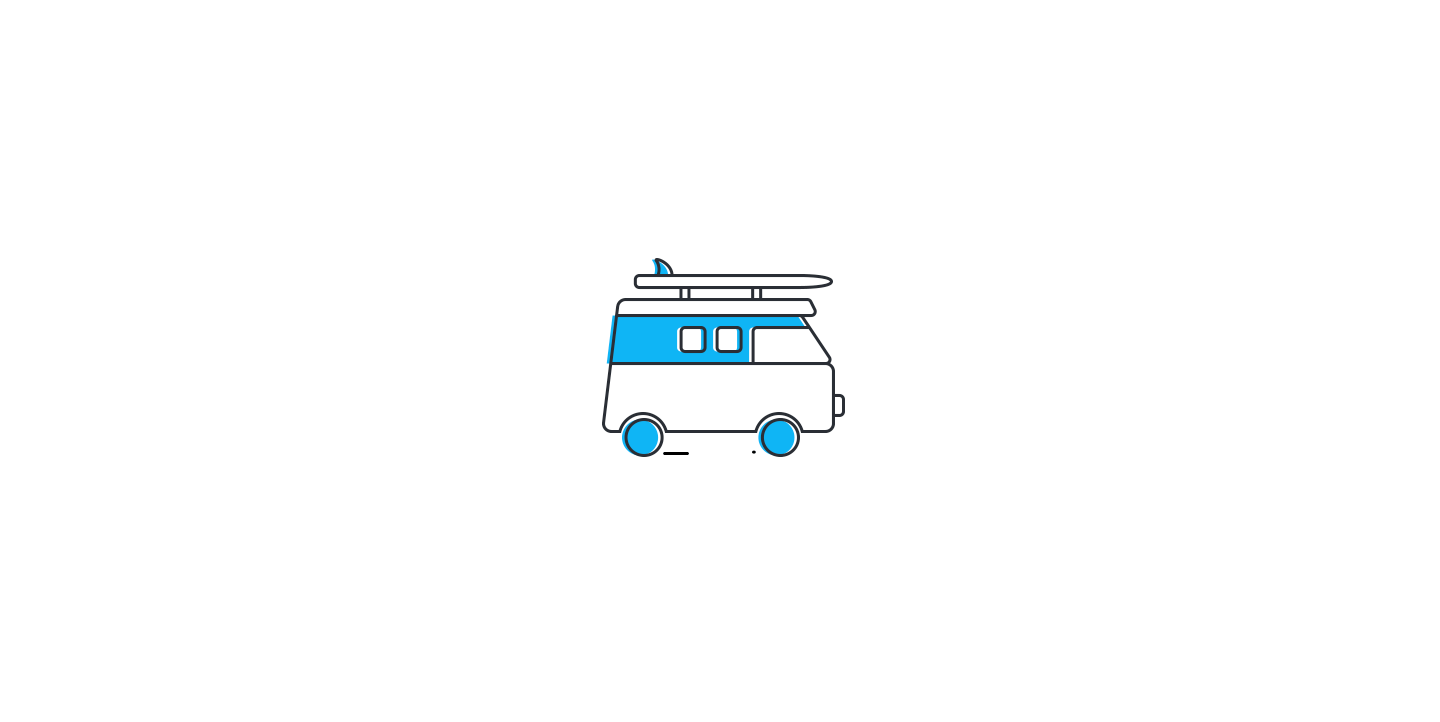 scroll, scrollTop: 0, scrollLeft: 0, axis: both 